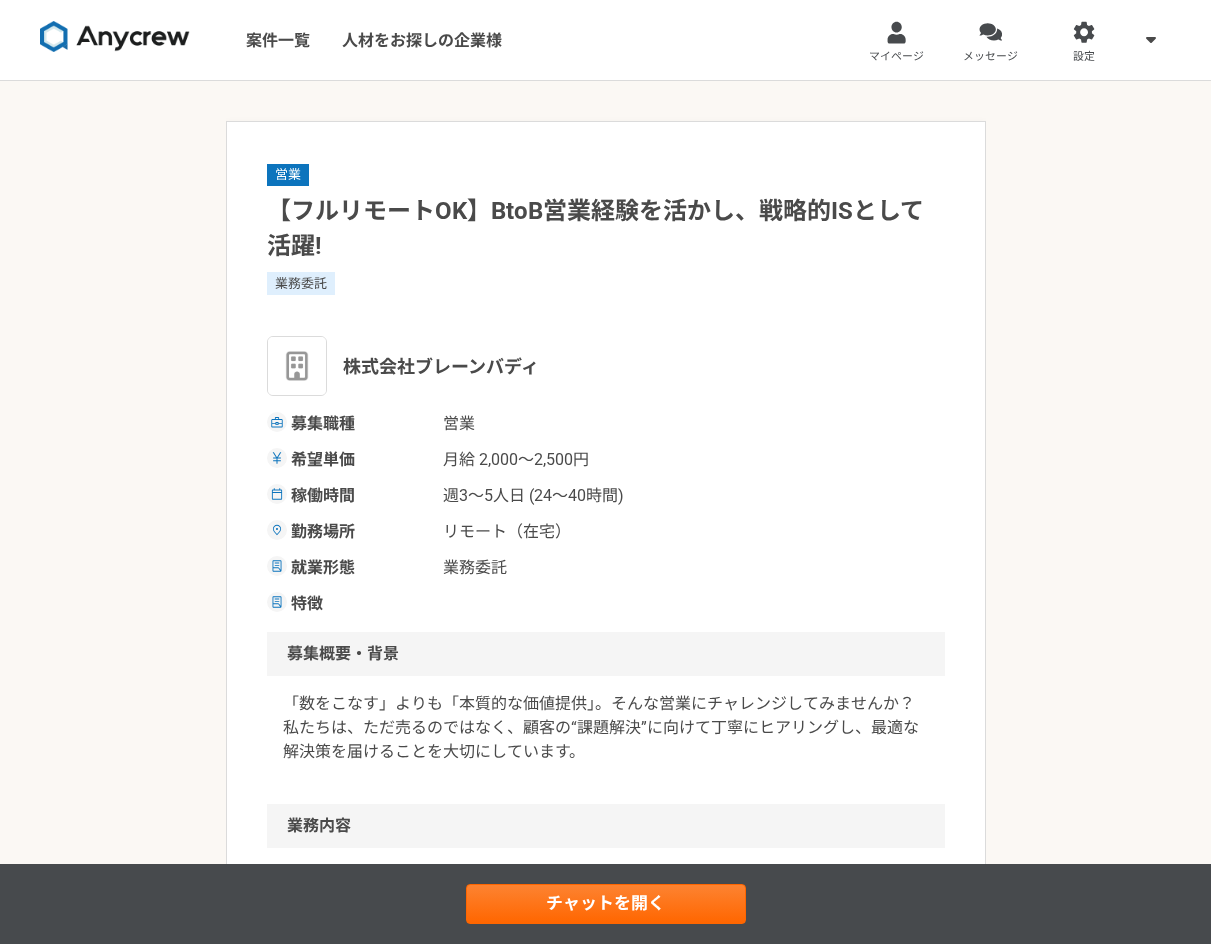 scroll, scrollTop: 0, scrollLeft: 0, axis: both 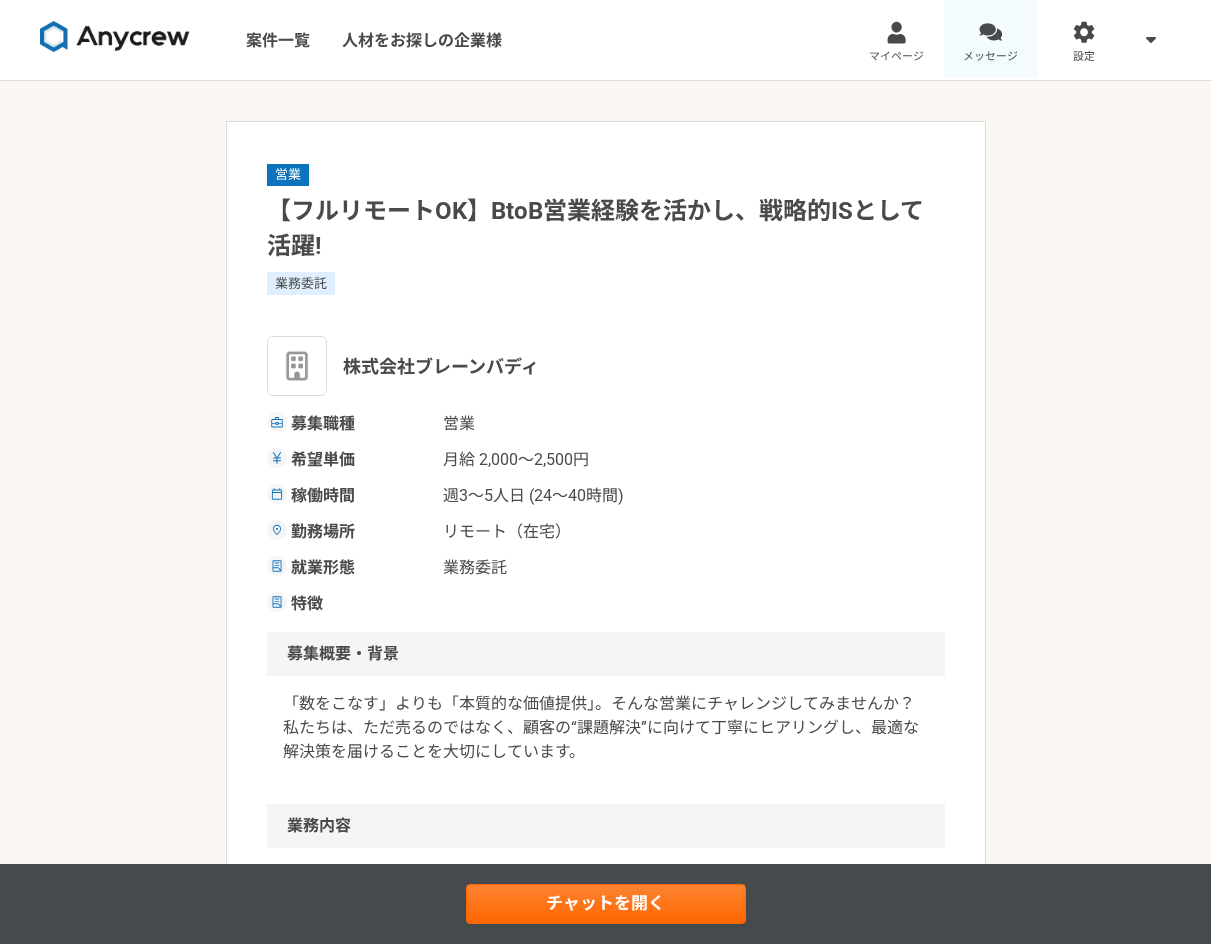 click at bounding box center [990, 32] 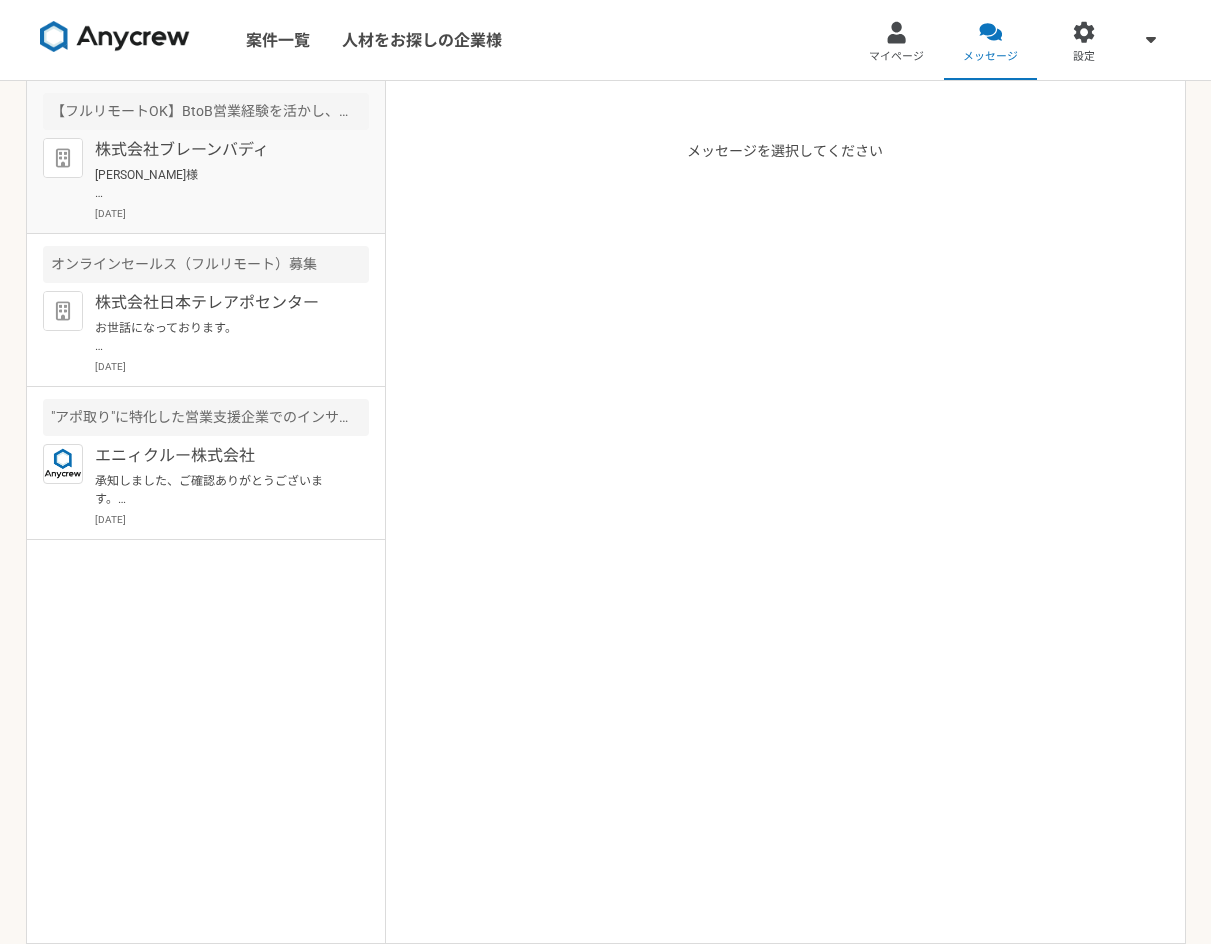 click on "[PERSON_NAME]様
お世話になっております。
株式会社ブレーンバディの[PERSON_NAME]です。
ご連絡いただきありがとうございます。
一度回答いただいている場合は、問題ございません!
ご対応いただきありがとうございます。
[PERSON_NAME]" at bounding box center (218, 184) 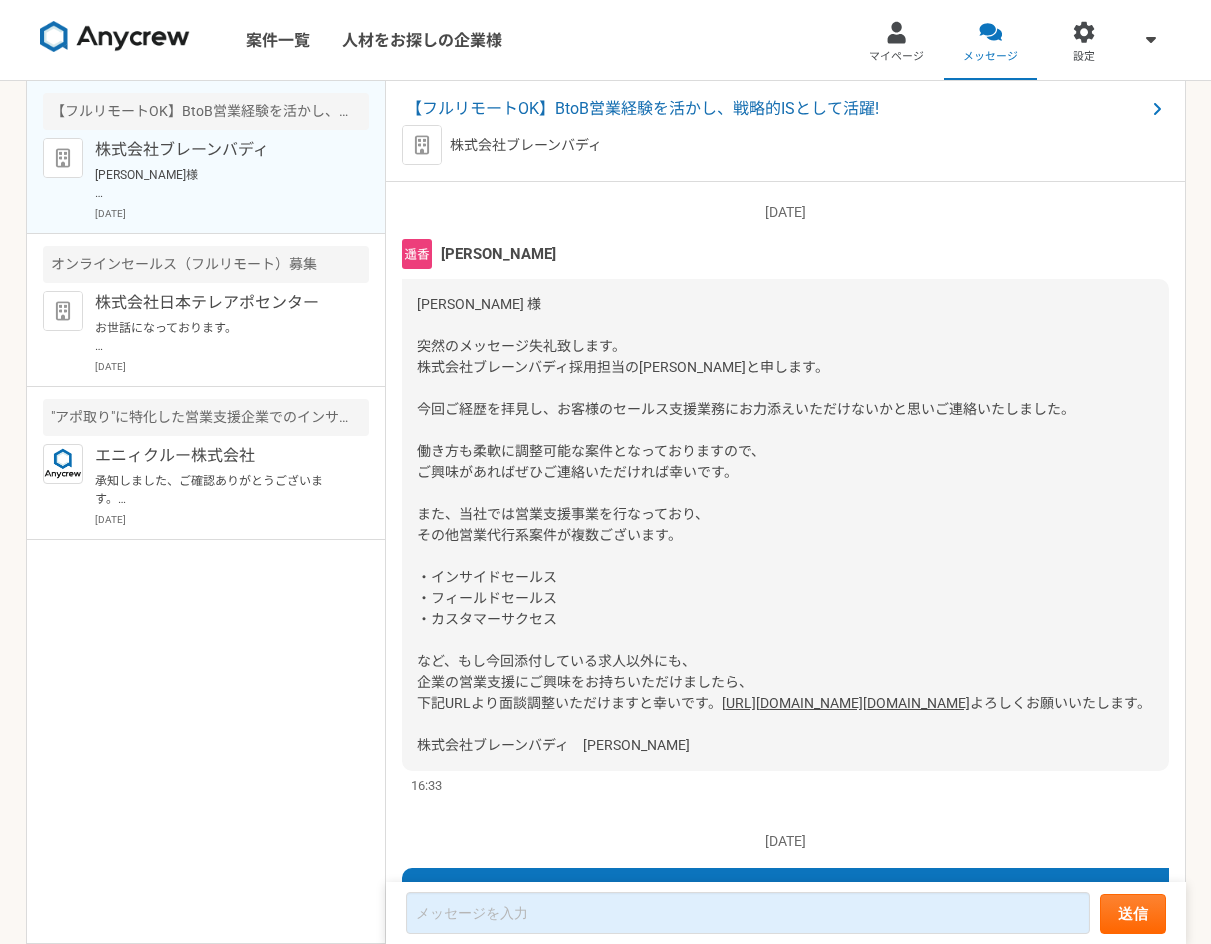 scroll, scrollTop: 3054, scrollLeft: 0, axis: vertical 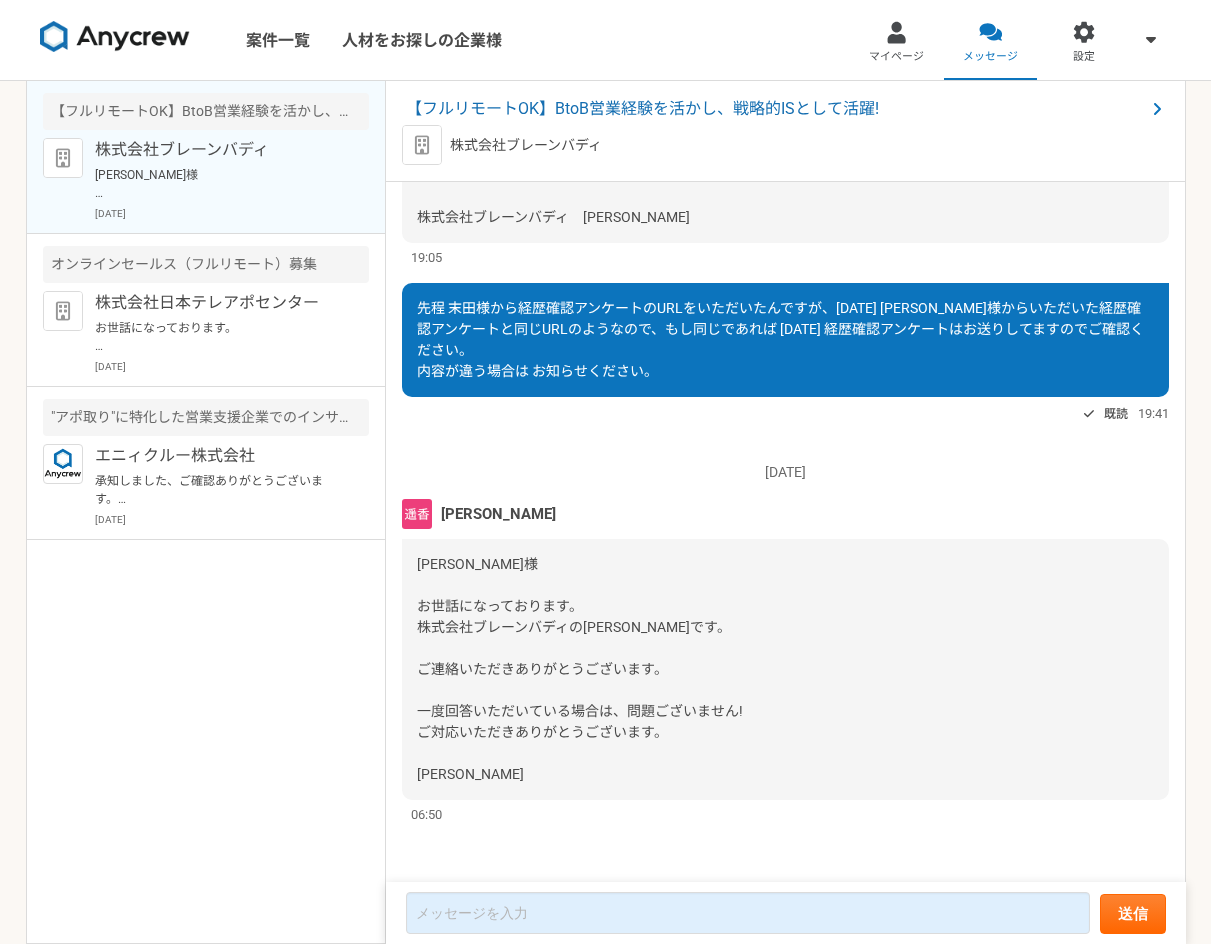 click on "【フルリモートOK】BtoB営業経験を活かし、戦略的ISとして活躍! 株式会社ブレーンバディ [PERSON_NAME]様
お世話になっております。
株式会社ブレーンバディの[PERSON_NAME]です。
ご連絡いただきありがとうございます。
一度回答いただいている場合は、問題ございません!
ご対応いただきありがとうございます。
[PERSON_NAME] [DATE] オンラインセールス（フルリモート）募集 株式会社日本テレアポセンター [DATE] "アポ取り"に特化した営業支援企業でのインサイドセールス担当募集！ エニィクルー株式会社 承知しました、ご確認ありがとうございます。
ぜひ、また別件でご相談できればと思いますので、引き続き、宜しくお願いいたします。 [DATE]" at bounding box center (206, 512) 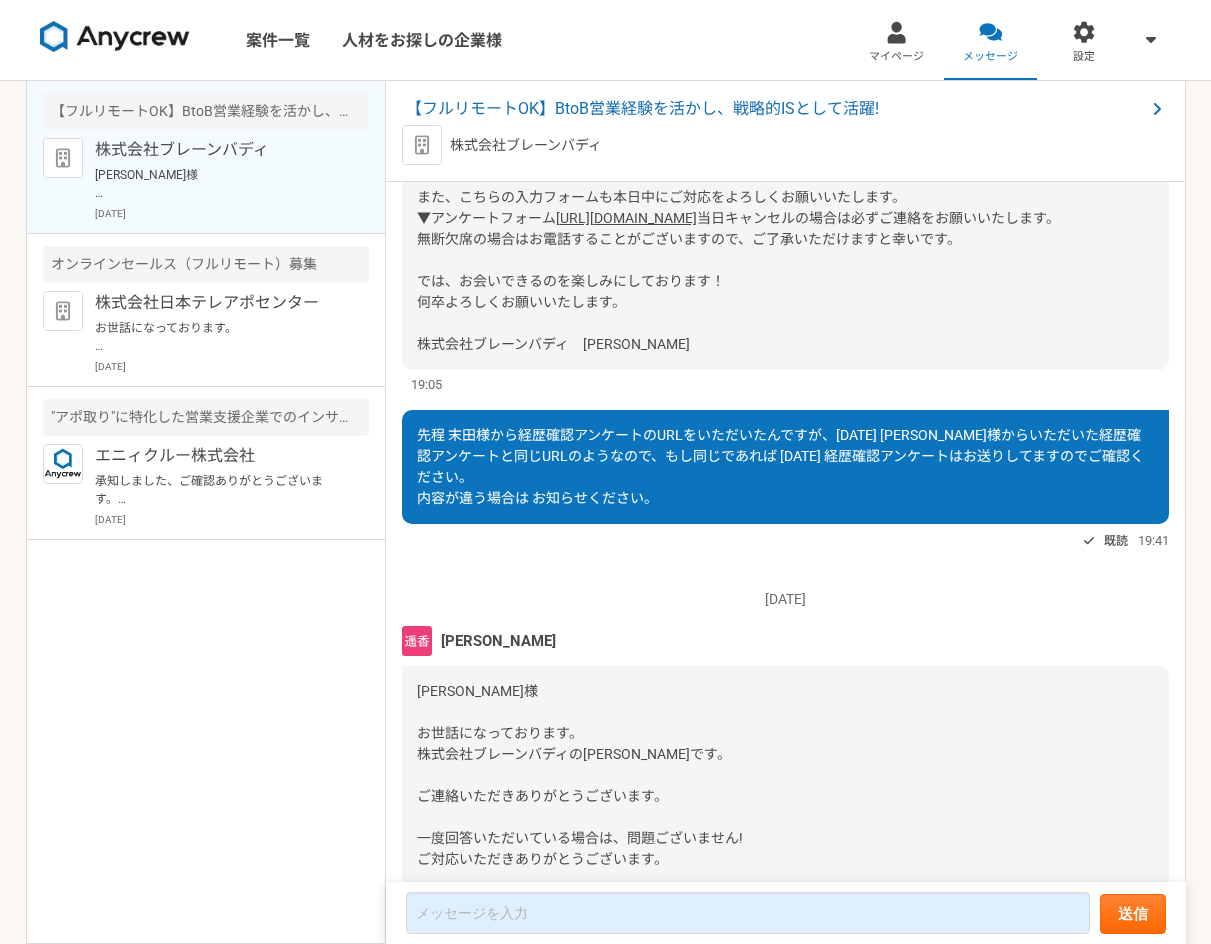 scroll, scrollTop: 3054, scrollLeft: 0, axis: vertical 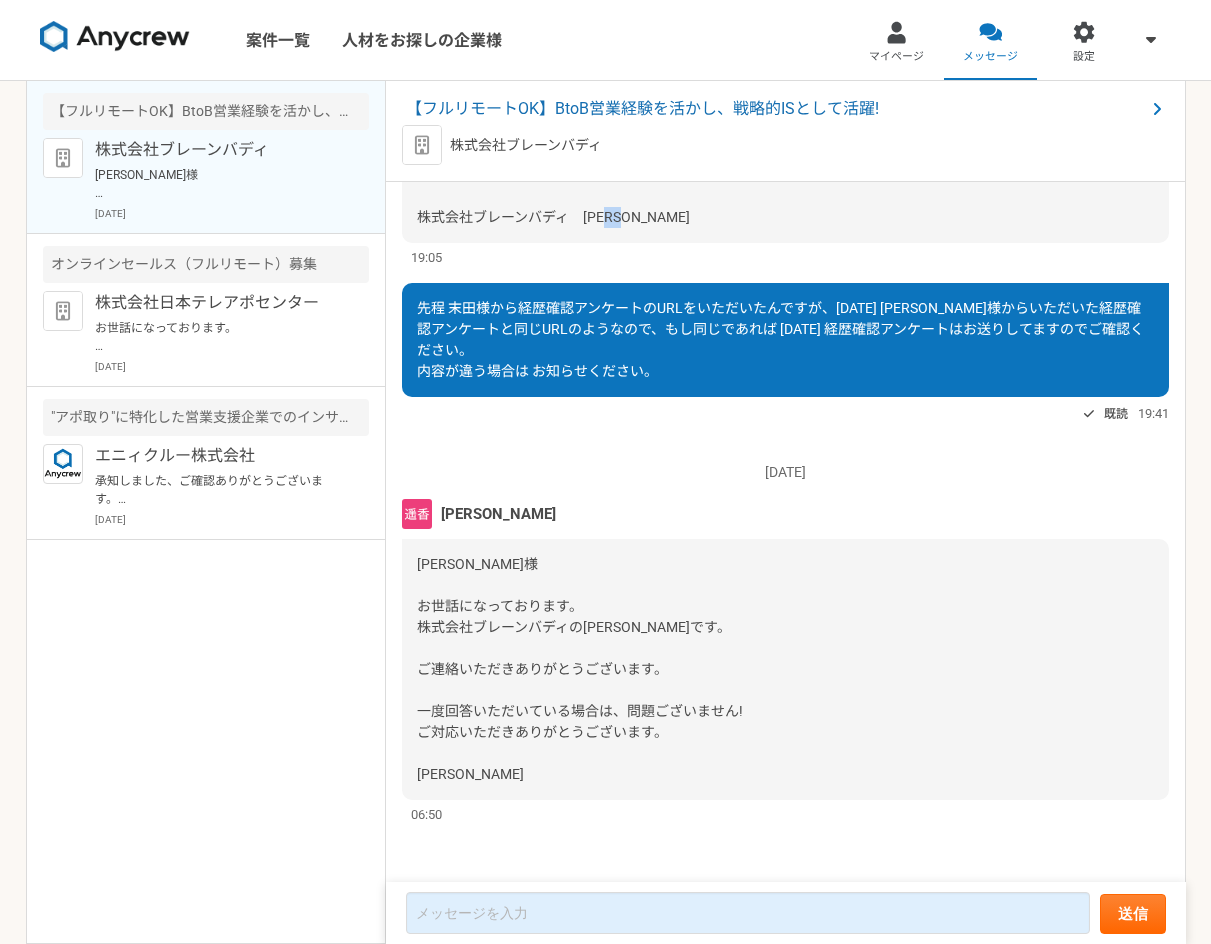drag, startPoint x: 585, startPoint y: 230, endPoint x: 631, endPoint y: 230, distance: 46 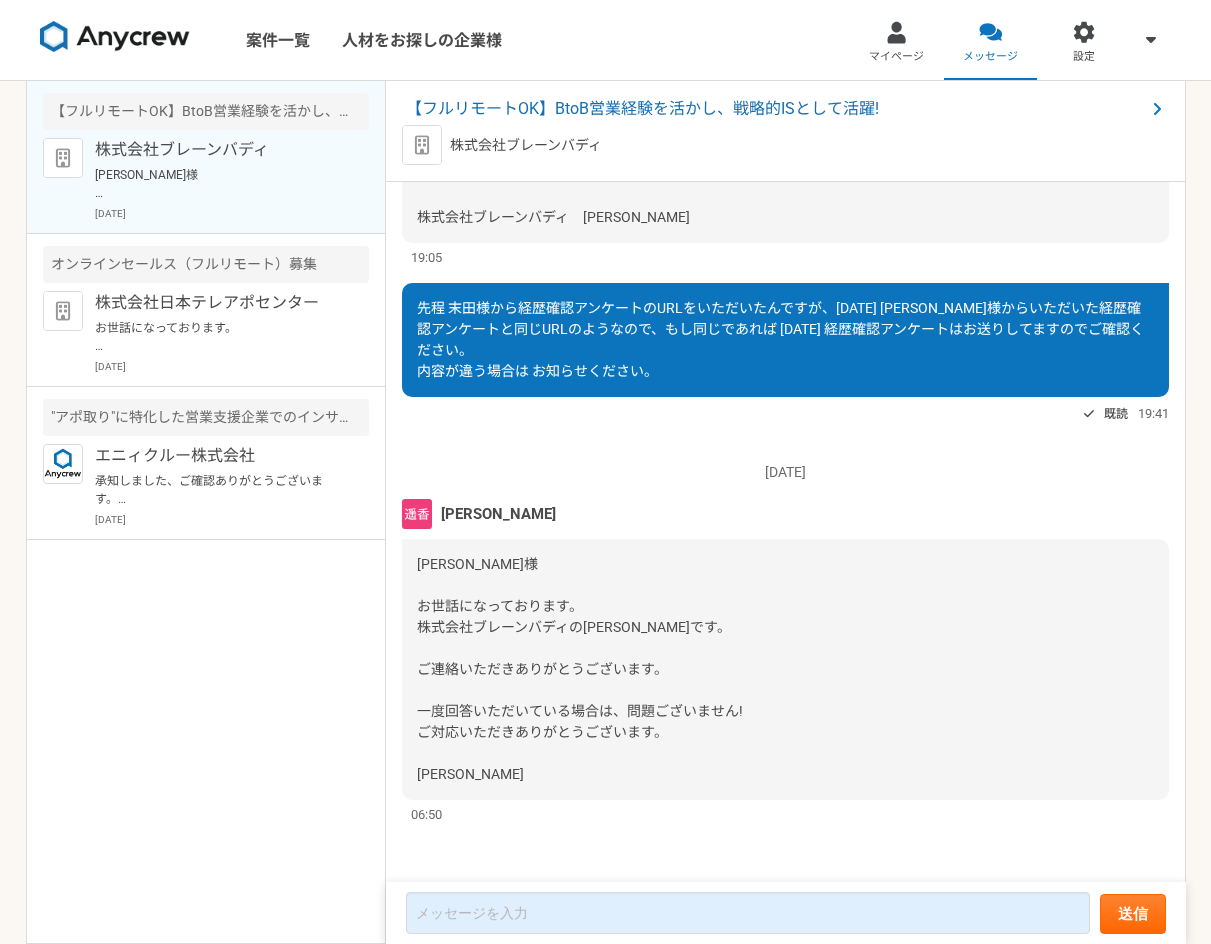 click on "【フルリモートOK】BtoB営業経験を活かし、戦略的ISとして活躍! 株式会社ブレーンバディ [PERSON_NAME]様
お世話になっております。
株式会社ブレーンバディの[PERSON_NAME]です。
ご連絡いただきありがとうございます。
一度回答いただいている場合は、問題ございません!
ご対応いただきありがとうございます。
[PERSON_NAME] [DATE] オンラインセールス（フルリモート）募集 株式会社日本テレアポセンター [DATE] "アポ取り"に特化した営業支援企業でのインサイドセールス担当募集！ エニィクルー株式会社 承知しました、ご確認ありがとうございます。
ぜひ、また別件でご相談できればと思いますので、引き続き、宜しくお願いいたします。 [DATE]" at bounding box center (206, 512) 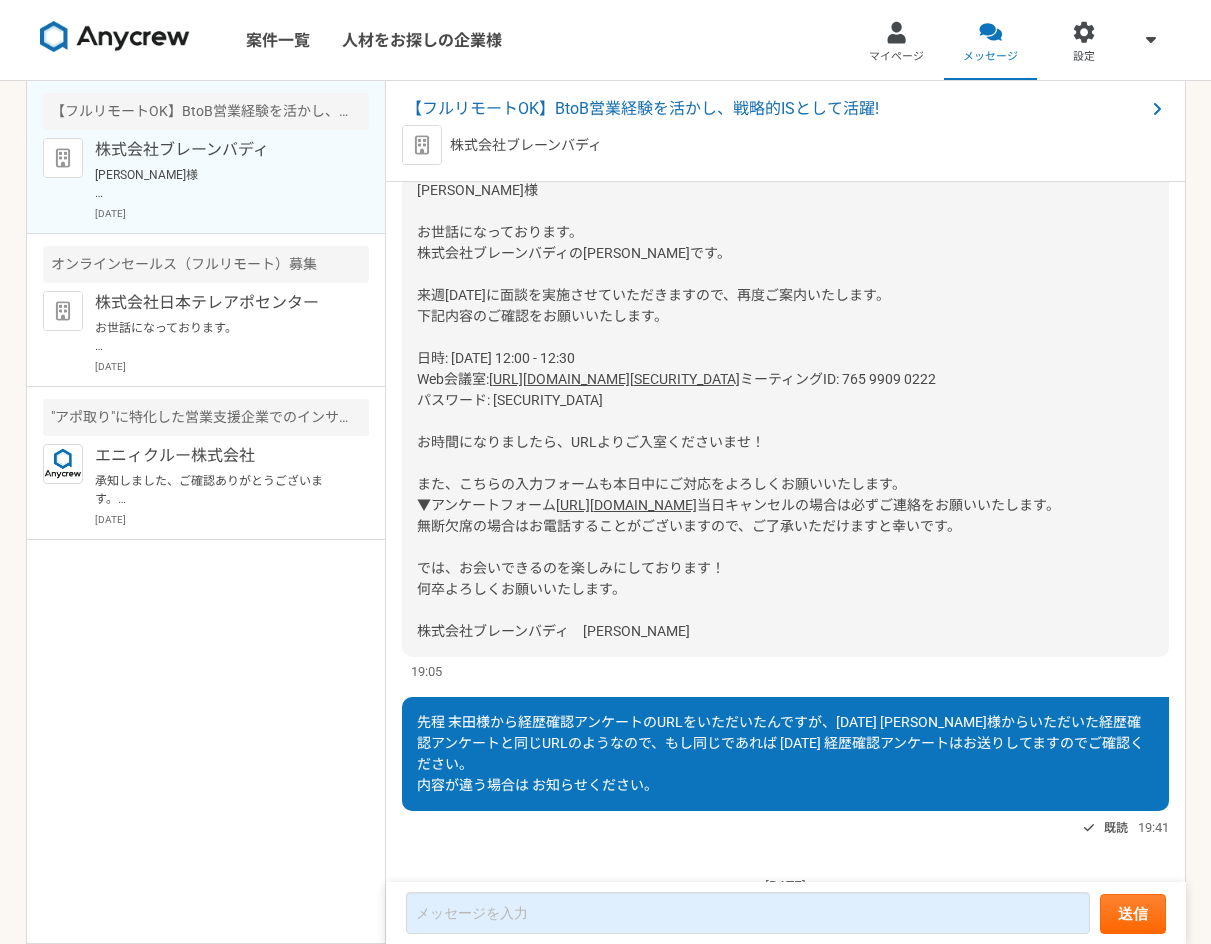 scroll, scrollTop: 2354, scrollLeft: 0, axis: vertical 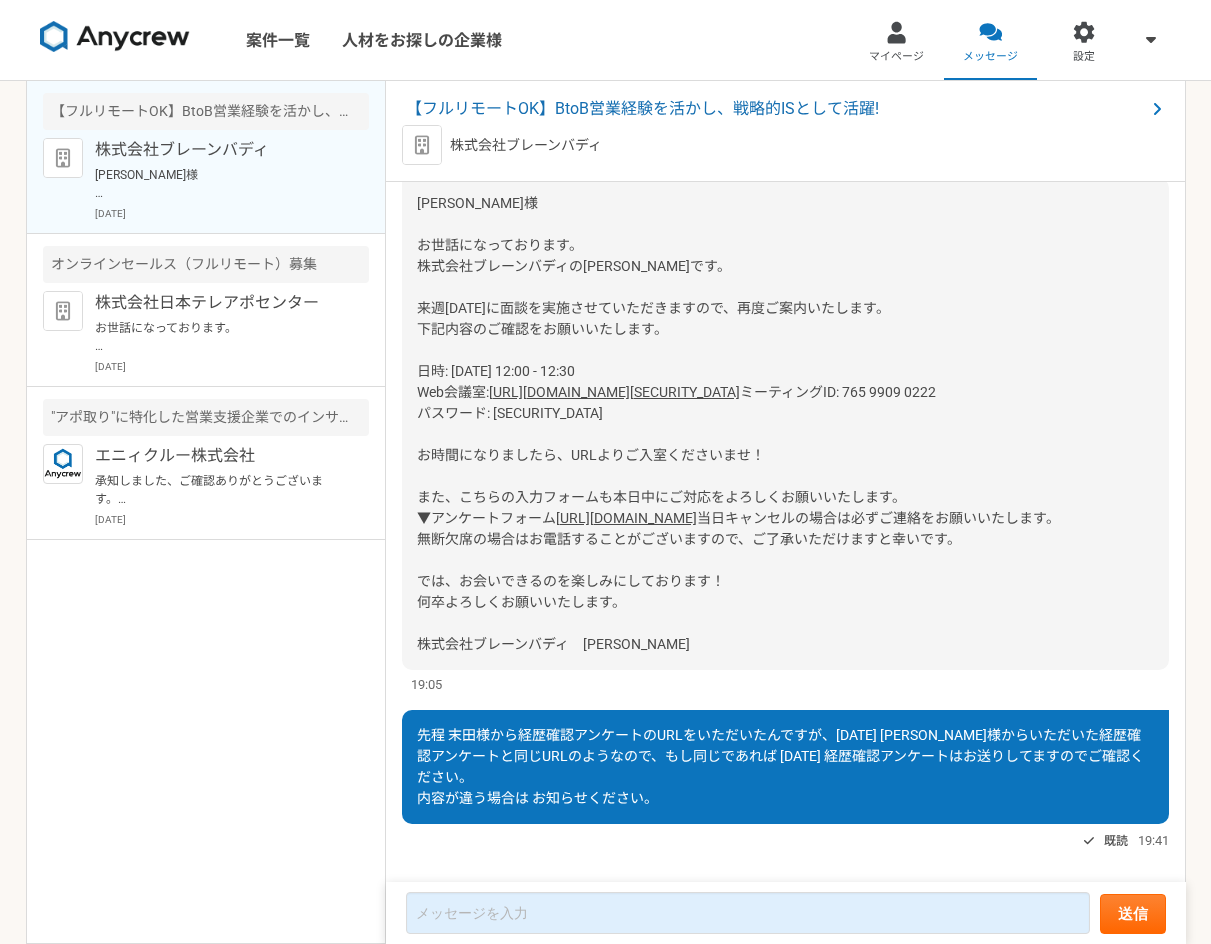 drag, startPoint x: 420, startPoint y: 203, endPoint x: 450, endPoint y: 203, distance: 30 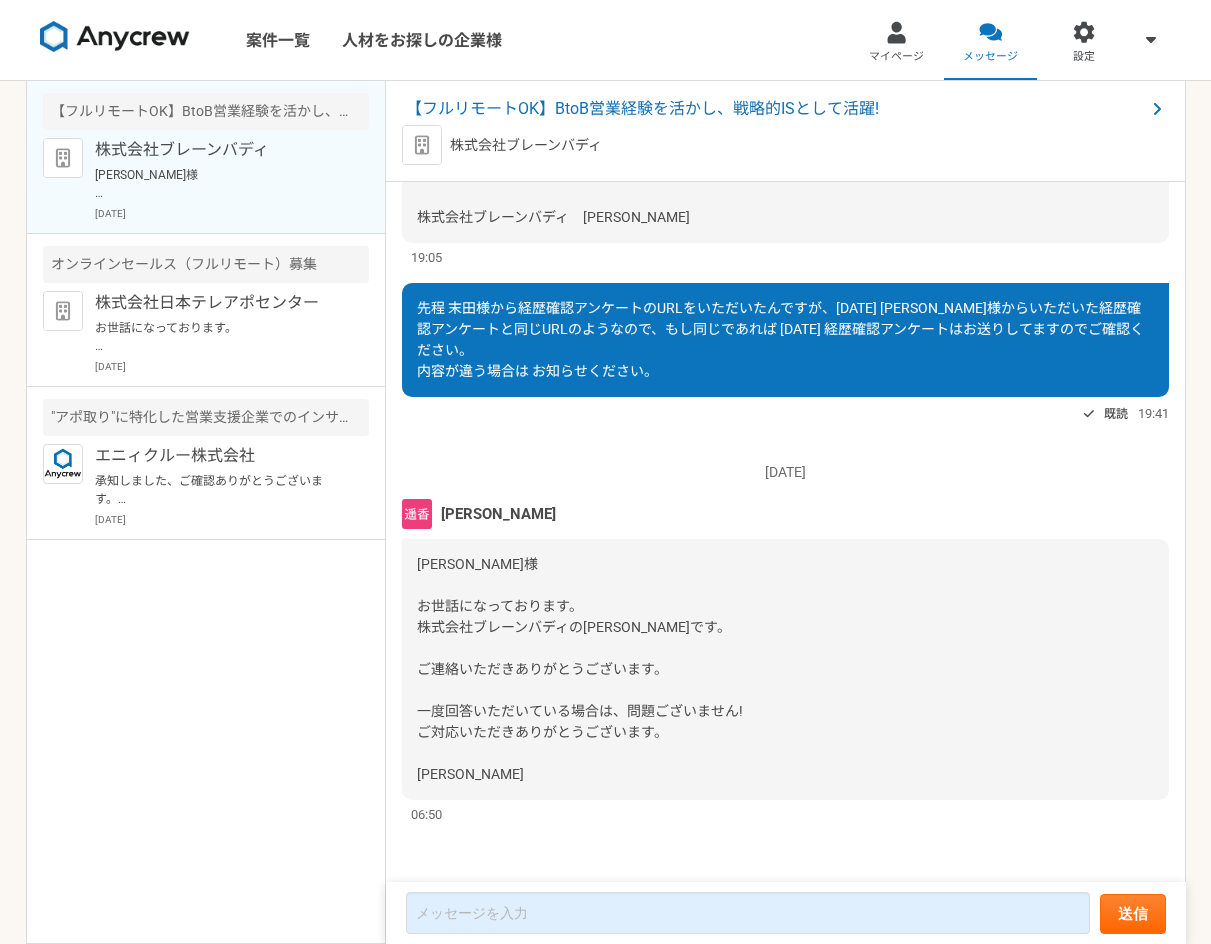 scroll, scrollTop: 3054, scrollLeft: 0, axis: vertical 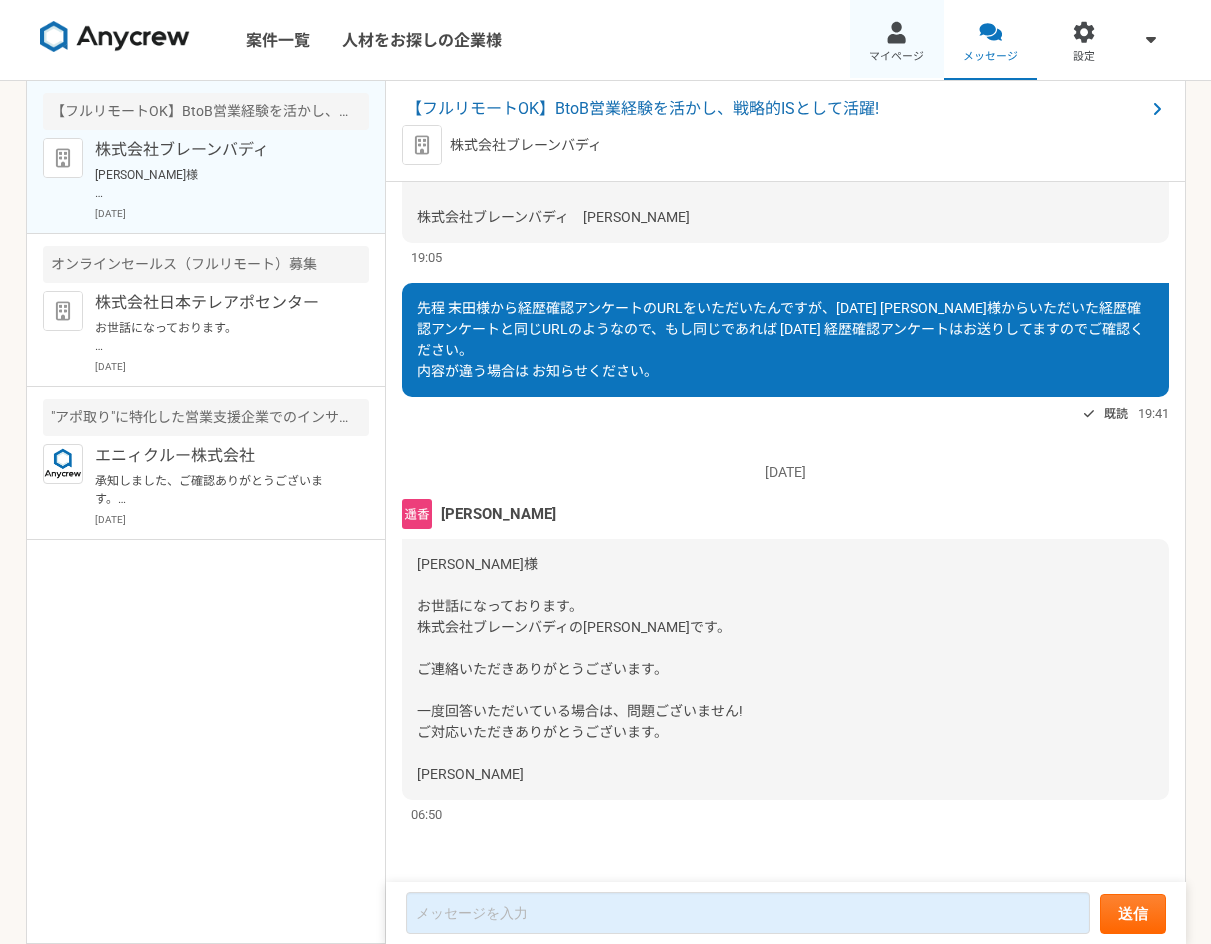 click at bounding box center [896, 32] 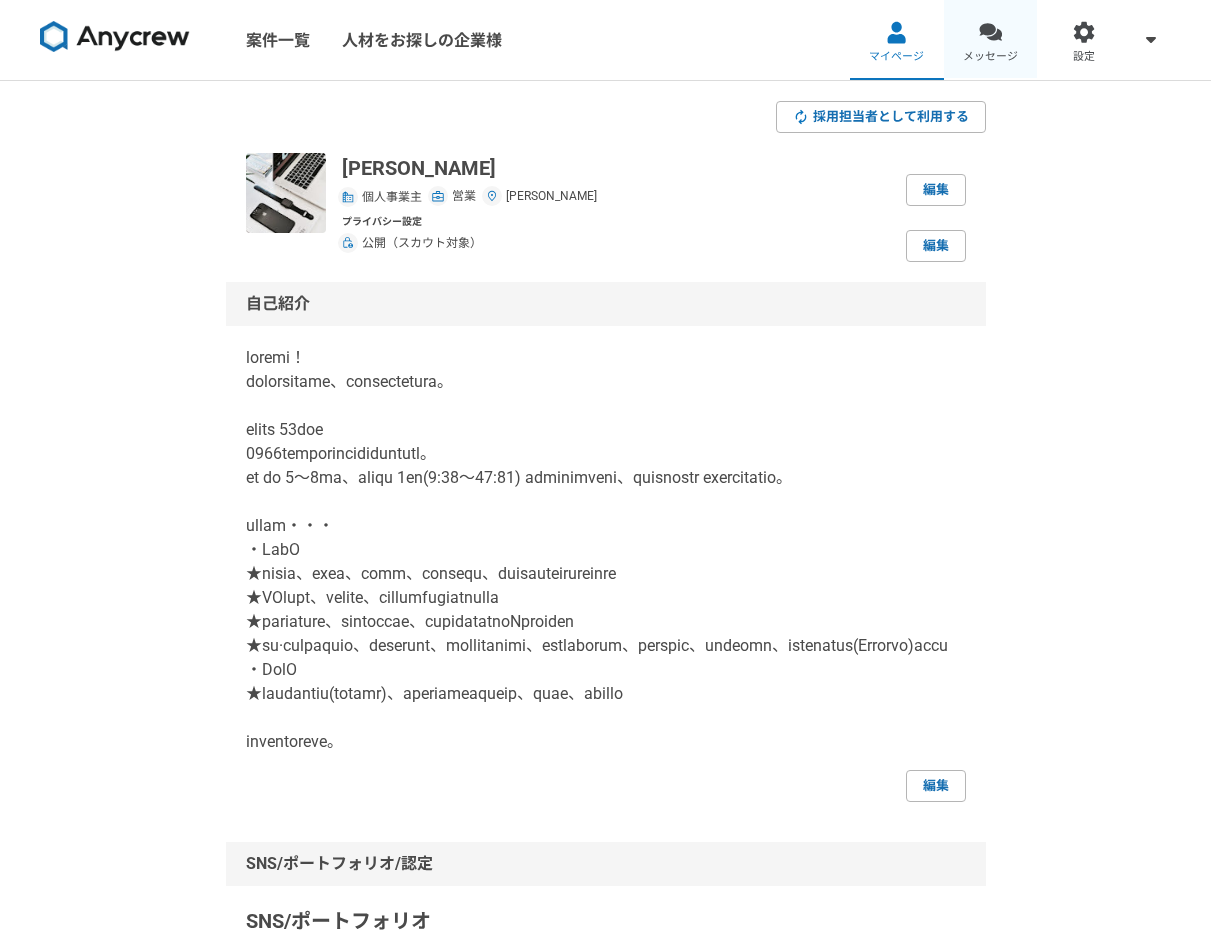 click on "メッセージ" at bounding box center [991, 40] 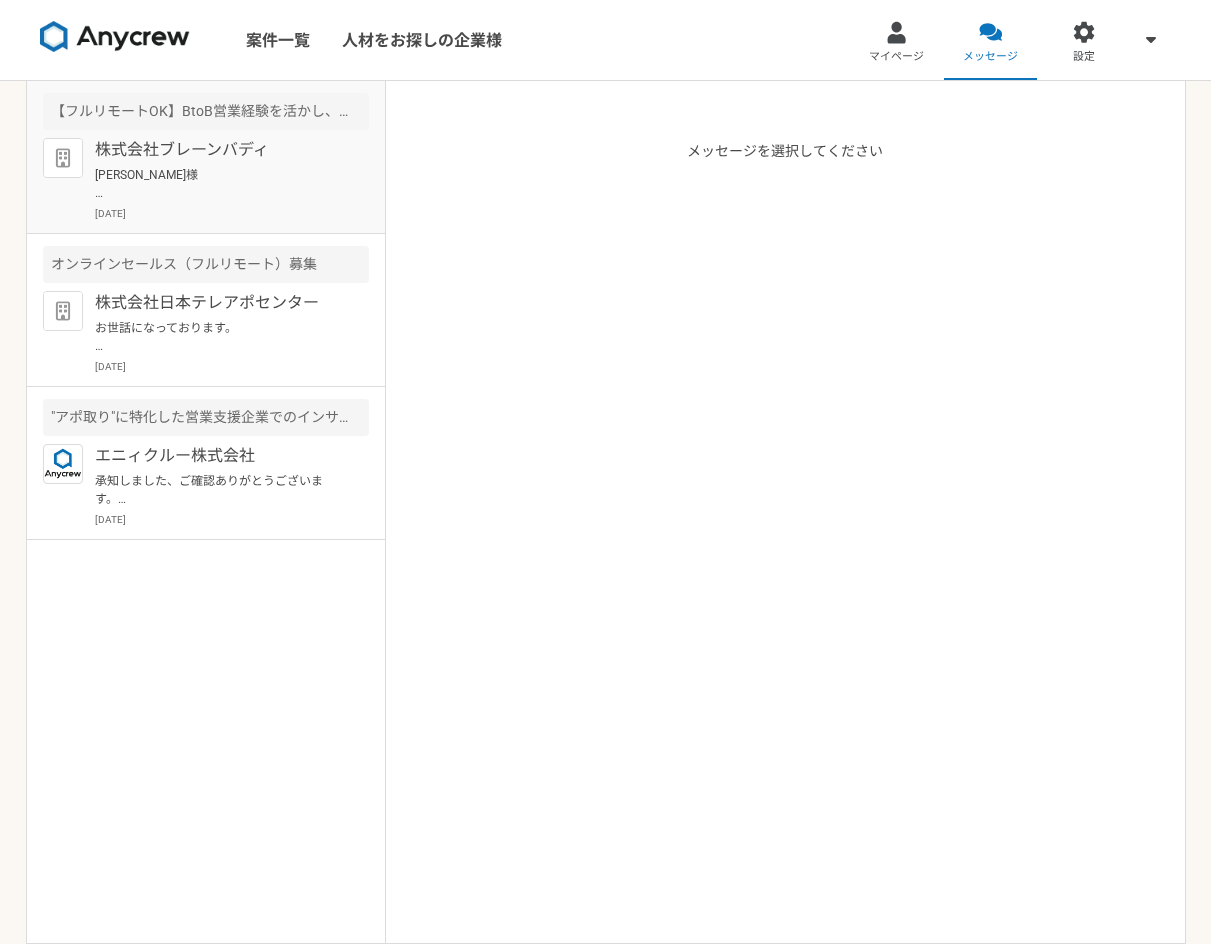 click on "[PERSON_NAME]様
お世話になっております。
株式会社ブレーンバディの[PERSON_NAME]です。
ご連絡いただきありがとうございます。
一度回答いただいている場合は、問題ございません!
ご対応いただきありがとうございます。
[PERSON_NAME]" at bounding box center (218, 184) 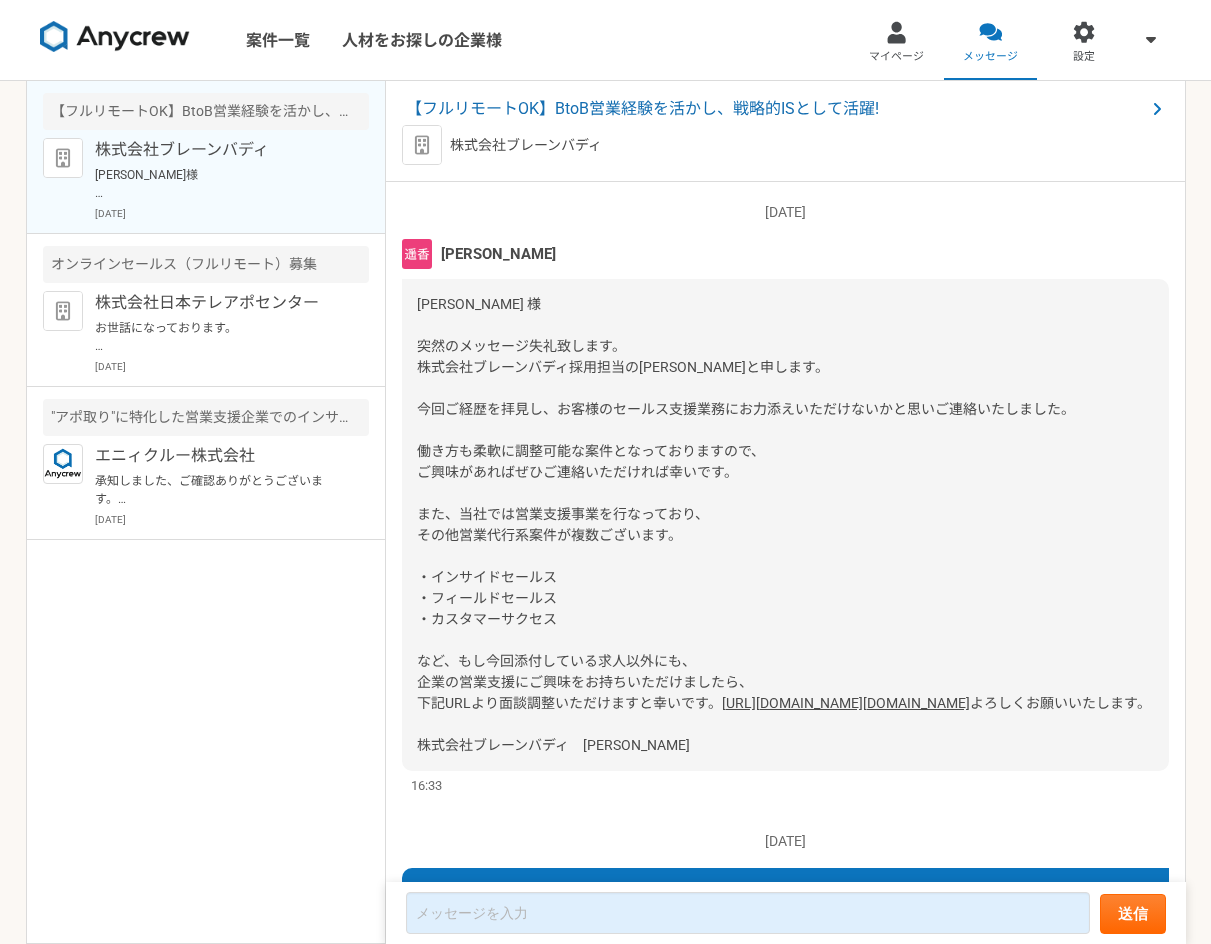 scroll, scrollTop: 3054, scrollLeft: 0, axis: vertical 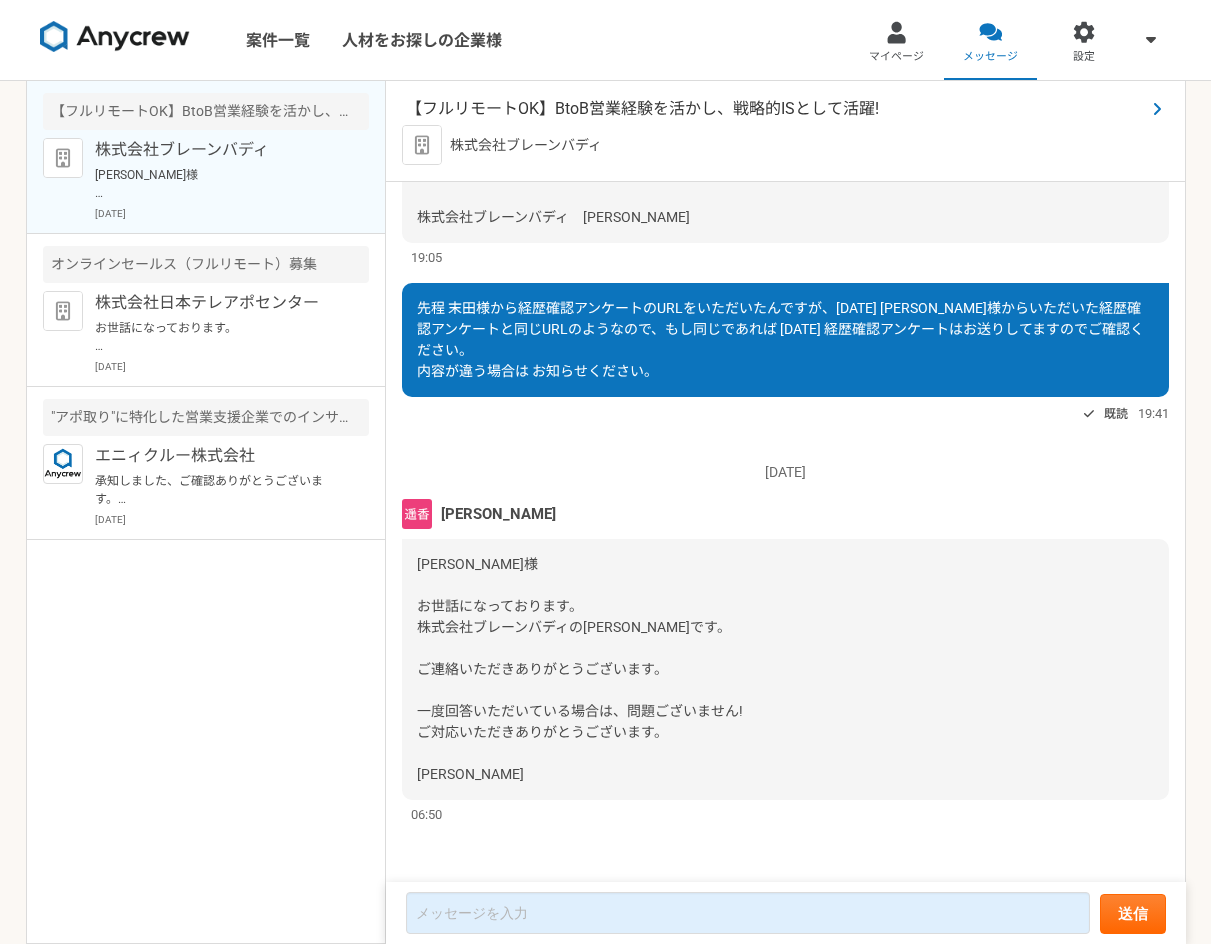 click on "【フルリモートOK】BtoB営業経験を活かし、戦略的ISとして活躍!" at bounding box center (775, 109) 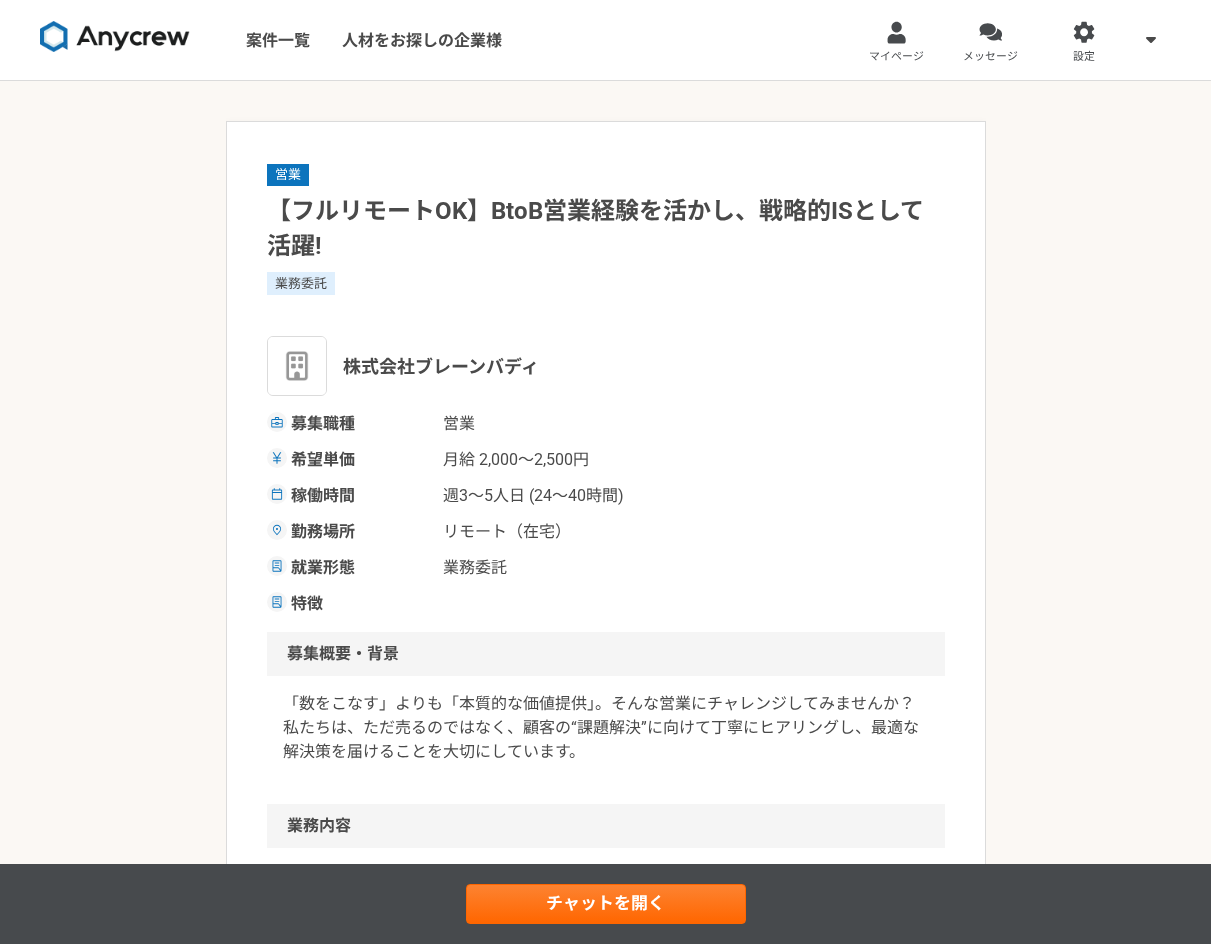 click on "営業 【フルリモートOK】BtoB営業経験を活かし、戦略的ISとして活躍! 業務委託 株式会社ブレーンバディ 募集職種 営業 希望単価 月給 2,000〜2,500円 稼働時間 週3〜5人日 (24〜40時間) 勤務場所 リモート（在宅） 就業形態 業務委託 特徴 募集概要・背景 「数をこなす」よりも「本質的な価値提供」。そんな営業にチャレンジしてみませんか？
私たちは、ただ売るのではなく、顧客の“課題解決”に向けて丁寧にヒアリングし、最適な解決策を届けることを大切にしています。 業務内容 求める人物像 ○人の話を聞くのが好き、相手のために行動したい
○ノルマよりもお客様との信頼関係を大切にしたい
○スタートアップ・成長中の企業で、チームの一員として活躍したい
○[PERSON_NAME]さと前向きな姿勢で吸収できる人 求めるスキル コンサル営業 セールス 営業" at bounding box center [605, 1113] 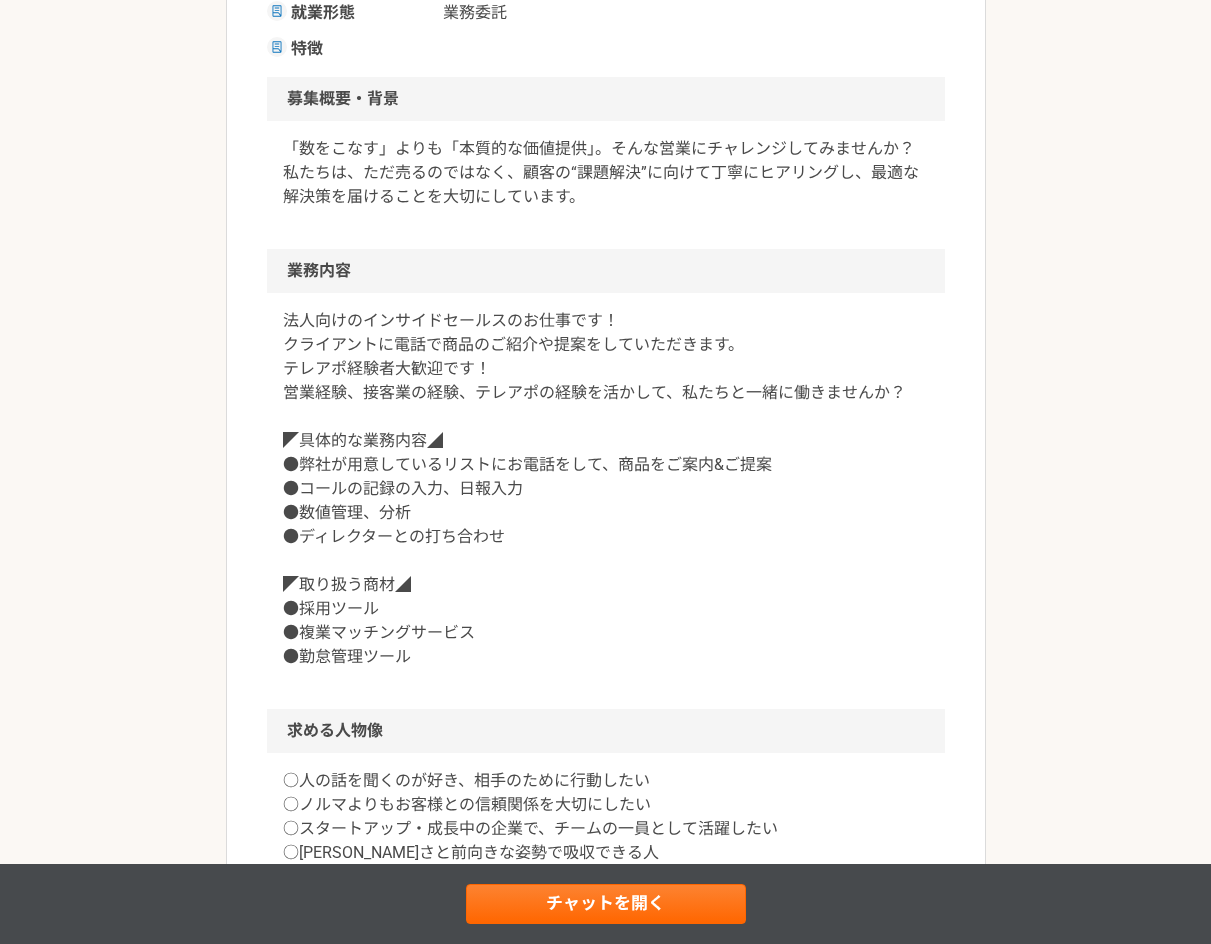 scroll, scrollTop: 600, scrollLeft: 0, axis: vertical 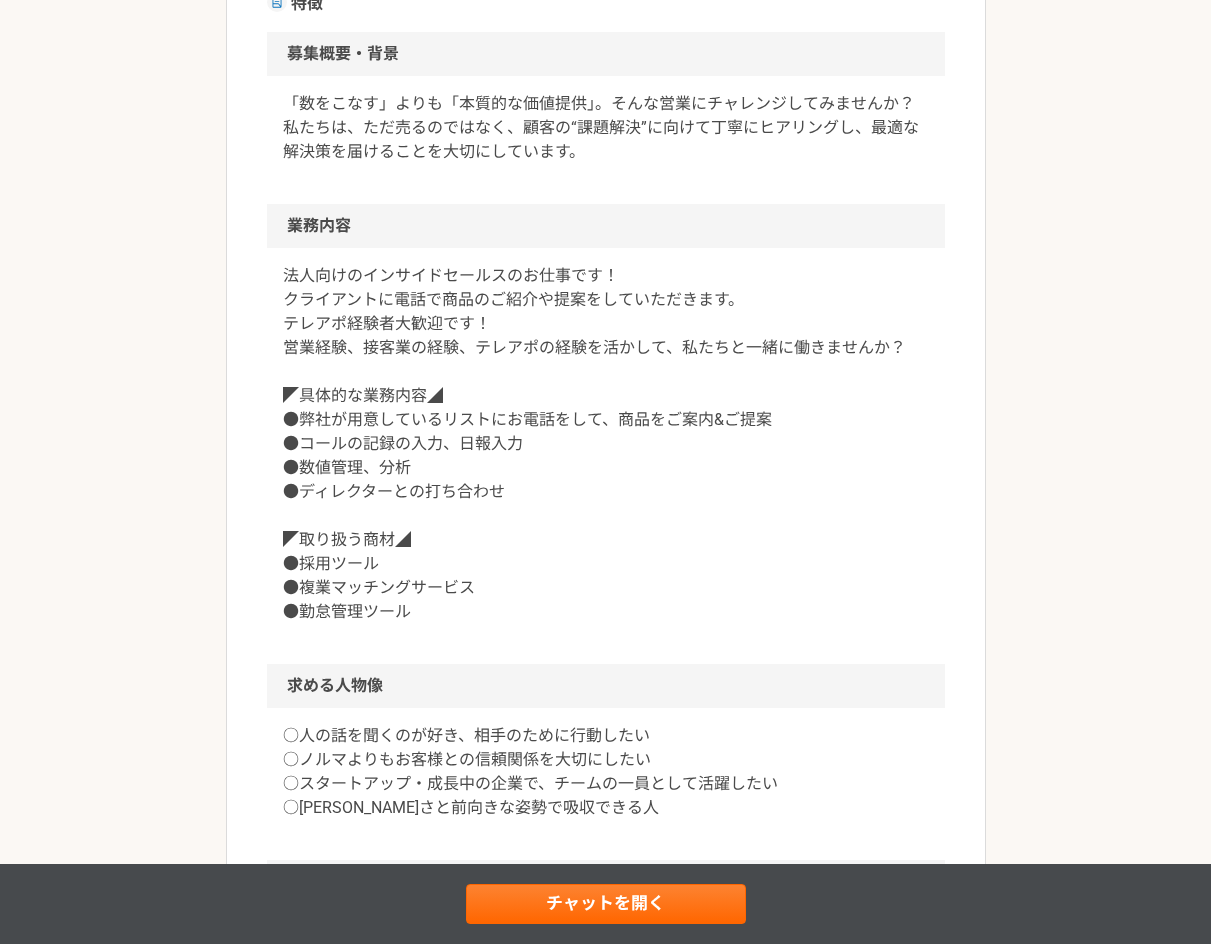 click on "営業 【フルリモートOK】BtoB営業経験を活かし、戦略的ISとして活躍! 業務委託 株式会社ブレーンバディ 募集職種 営業 希望単価 月給 2,000〜2,500円 稼働時間 週3〜5人日 (24〜40時間) 勤務場所 リモート（在宅） 就業形態 業務委託 特徴 募集概要・背景 「数をこなす」よりも「本質的な価値提供」。そんな営業にチャレンジしてみませんか？
私たちは、ただ売るのではなく、顧客の“課題解決”に向けて丁寧にヒアリングし、最適な解決策を届けることを大切にしています。 業務内容 求める人物像 ○人の話を聞くのが好き、相手のために行動したい
○ノルマよりもお客様との信頼関係を大切にしたい
○スタートアップ・成長中の企業で、チームの一員として活躍したい
○[PERSON_NAME]さと前向きな姿勢で吸収できる人 求めるスキル コンサル営業 セールス 営業" at bounding box center (605, 513) 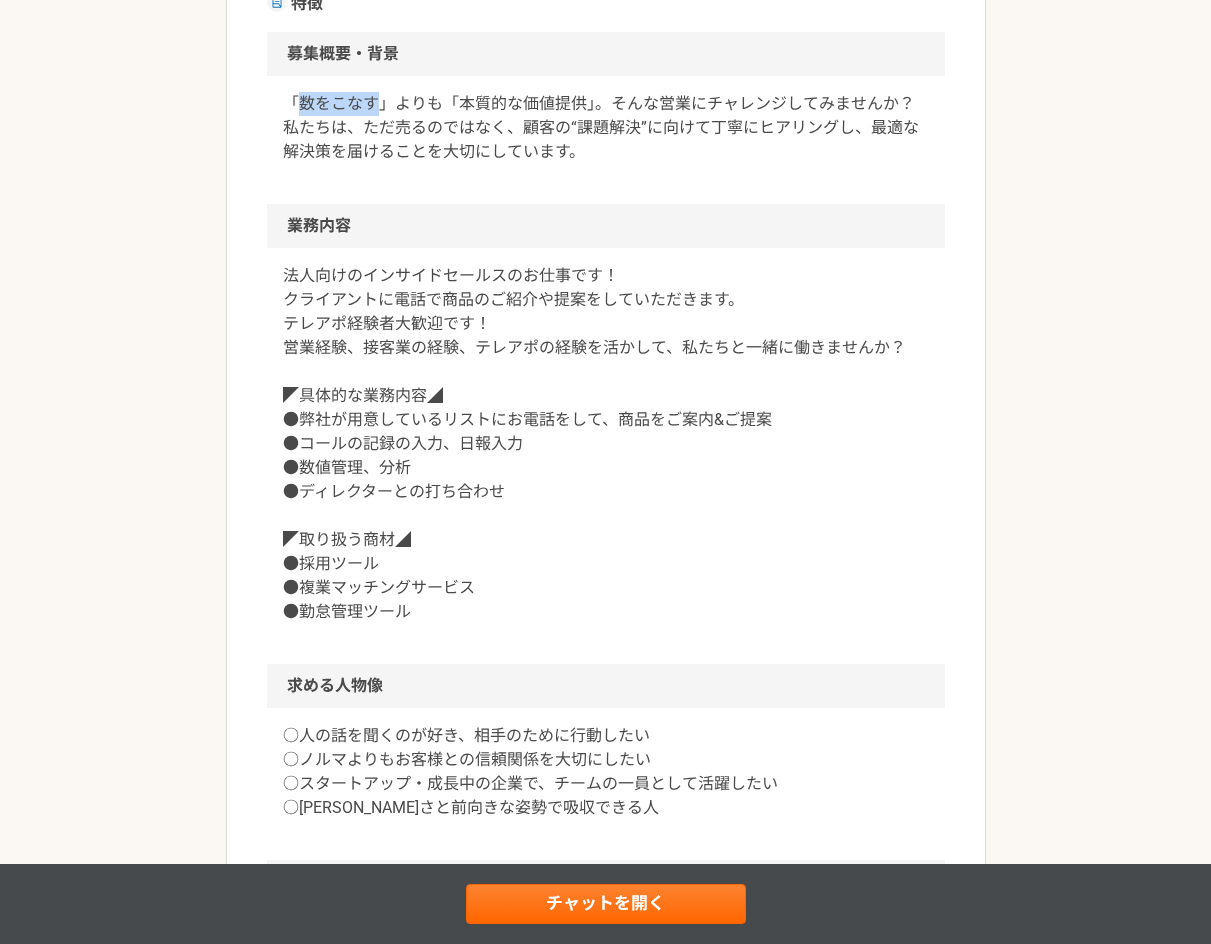 drag, startPoint x: 295, startPoint y: 100, endPoint x: 371, endPoint y: 97, distance: 76.05919 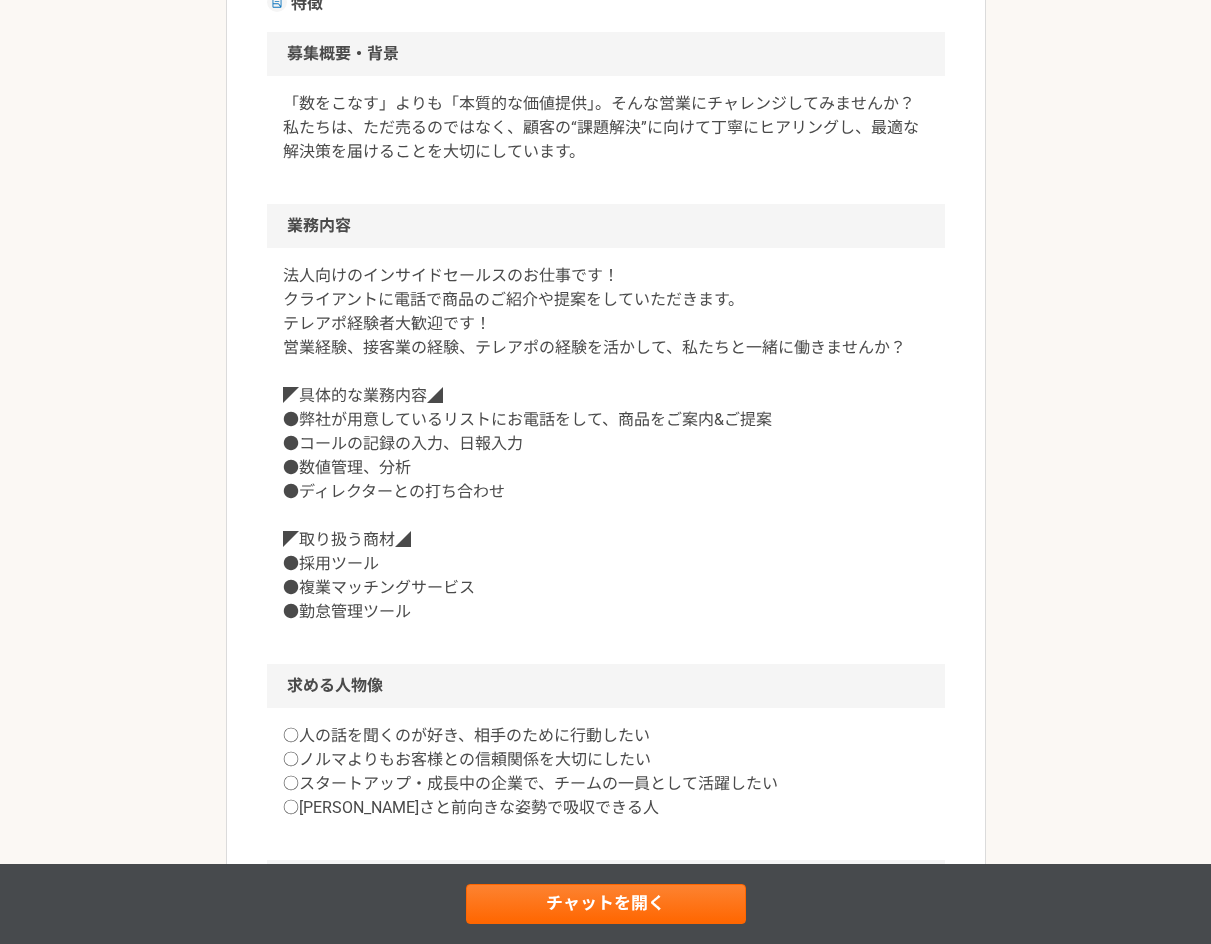 click on "営業 【フルリモートOK】BtoB営業経験を活かし、戦略的ISとして活躍! 業務委託 株式会社ブレーンバディ 募集職種 営業 希望単価 月給 2,000〜2,500円 稼働時間 週3〜5人日 (24〜40時間) 勤務場所 リモート（在宅） 就業形態 業務委託 特徴 募集概要・背景 「数をこなす」よりも「本質的な価値提供」。そんな営業にチャレンジしてみませんか？
私たちは、ただ売るのではなく、顧客の“課題解決”に向けて丁寧にヒアリングし、最適な解決策を届けることを大切にしています。 業務内容 求める人物像 ○人の話を聞くのが好き、相手のために行動したい
○ノルマよりもお客様との信頼関係を大切にしたい
○スタートアップ・成長中の企業で、チームの一員として活躍したい
○[PERSON_NAME]さと前向きな姿勢で吸収できる人 求めるスキル コンサル営業 セールス 営業" at bounding box center [605, 513] 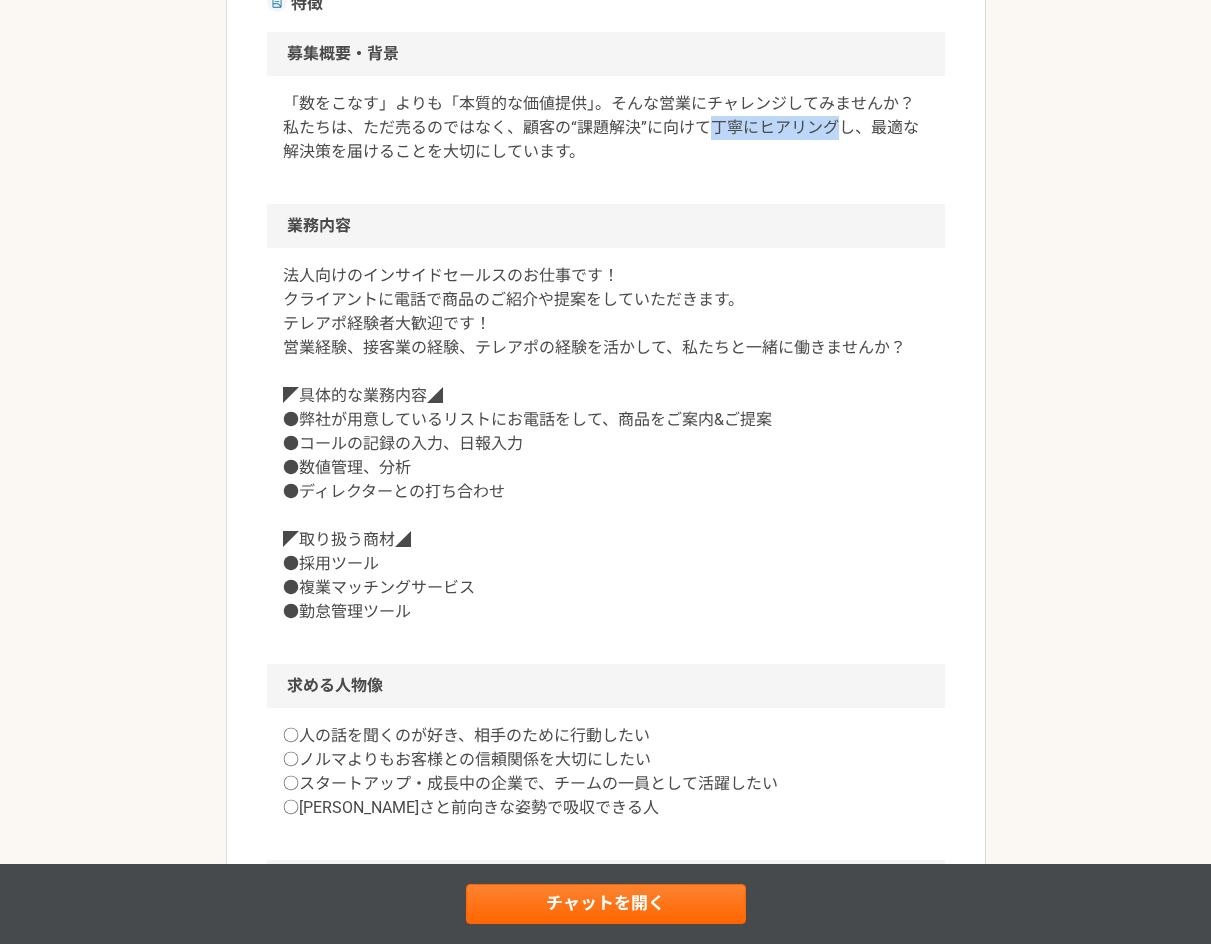 drag, startPoint x: 713, startPoint y: 124, endPoint x: 836, endPoint y: 127, distance: 123.03658 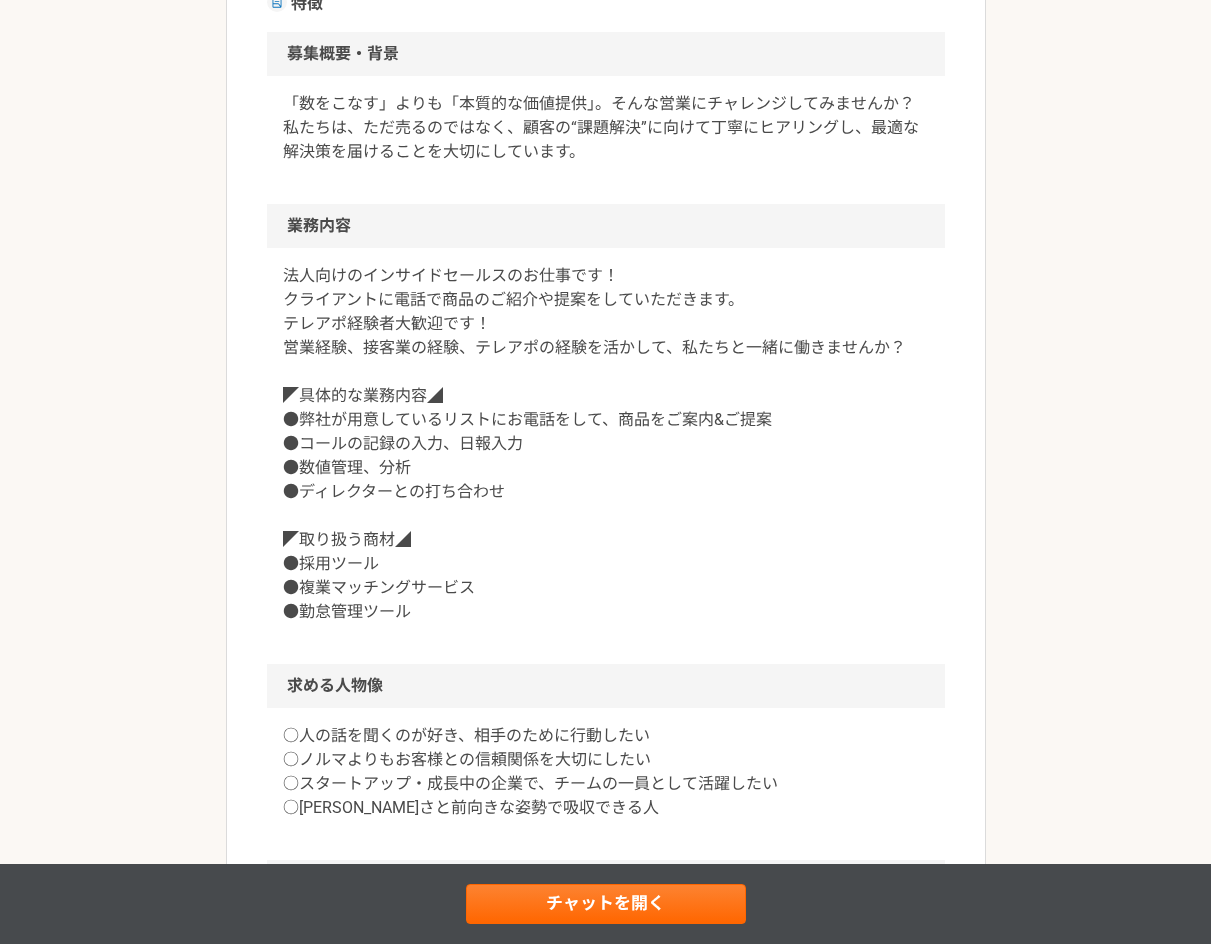 click on "営業 【フルリモートOK】BtoB営業経験を活かし、戦略的ISとして活躍! 業務委託 株式会社ブレーンバディ 募集職種 営業 希望単価 月給 2,000〜2,500円 稼働時間 週3〜5人日 (24〜40時間) 勤務場所 リモート（在宅） 就業形態 業務委託 特徴 募集概要・背景 「数をこなす」よりも「本質的な価値提供」。そんな営業にチャレンジしてみませんか？
私たちは、ただ売るのではなく、顧客の“課題解決”に向けて丁寧にヒアリングし、最適な解決策を届けることを大切にしています。 業務内容 求める人物像 ○人の話を聞くのが好き、相手のために行動したい
○ノルマよりもお客様との信頼関係を大切にしたい
○スタートアップ・成長中の企業で、チームの一員として活躍したい
○[PERSON_NAME]さと前向きな姿勢で吸収できる人 求めるスキル コンサル営業 セールス 営業" at bounding box center (605, 513) 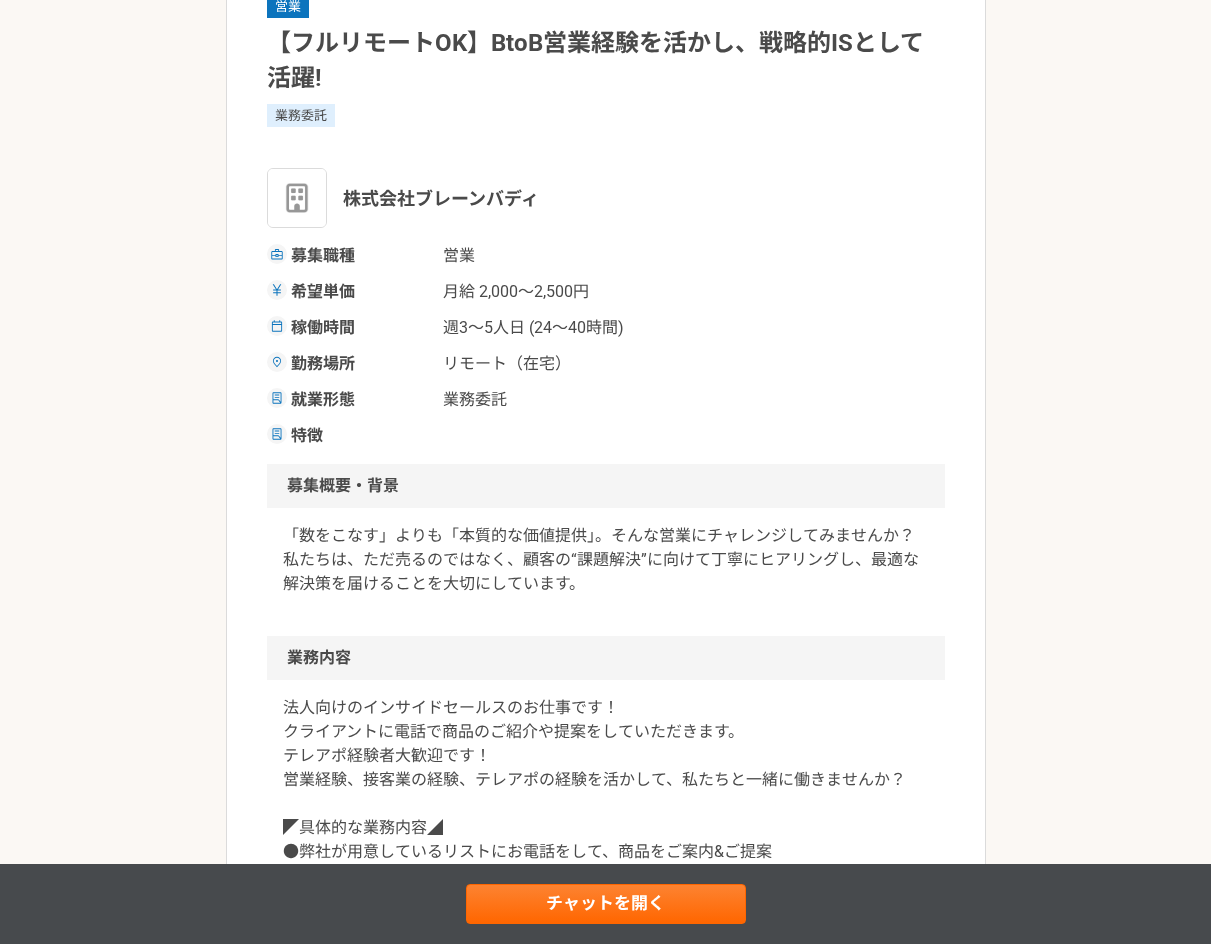 scroll, scrollTop: 0, scrollLeft: 0, axis: both 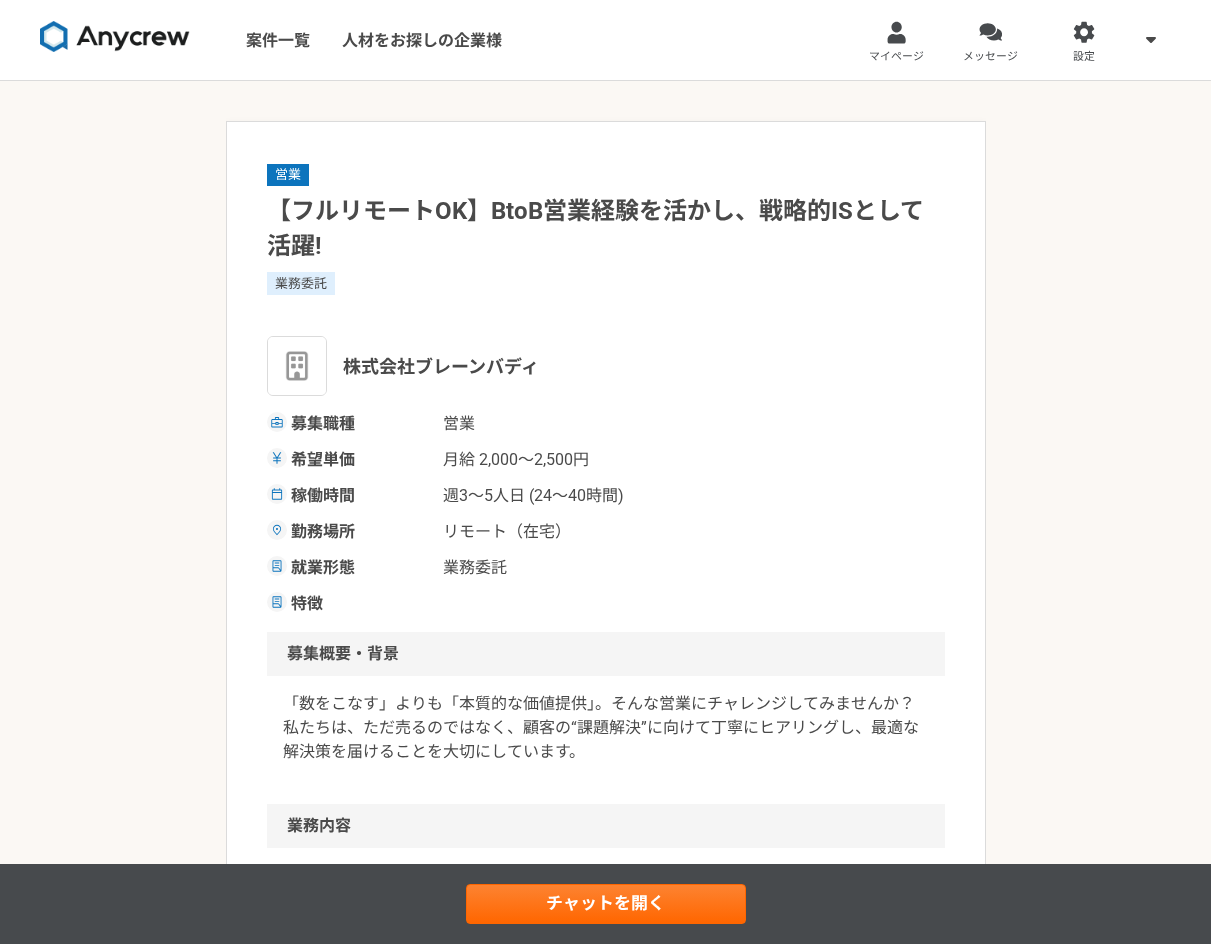 click on "営業 【フルリモートOK】BtoB営業経験を活かし、戦略的ISとして活躍! 業務委託 株式会社ブレーンバディ 募集職種 営業 希望単価 月給 2,000〜2,500円 稼働時間 週3〜5人日 (24〜40時間) 勤務場所 リモート（在宅） 就業形態 業務委託 特徴 募集概要・背景 「数をこなす」よりも「本質的な価値提供」。そんな営業にチャレンジしてみませんか？
私たちは、ただ売るのではなく、顧客の“課題解決”に向けて丁寧にヒアリングし、最適な解決策を届けることを大切にしています。 業務内容 求める人物像 ○人の話を聞くのが好き、相手のために行動したい
○ノルマよりもお客様との信頼関係を大切にしたい
○スタートアップ・成長中の企業で、チームの一員として活躍したい
○[PERSON_NAME]さと前向きな姿勢で吸収できる人 求めるスキル コンサル営業 セールス 営業" at bounding box center [605, 1113] 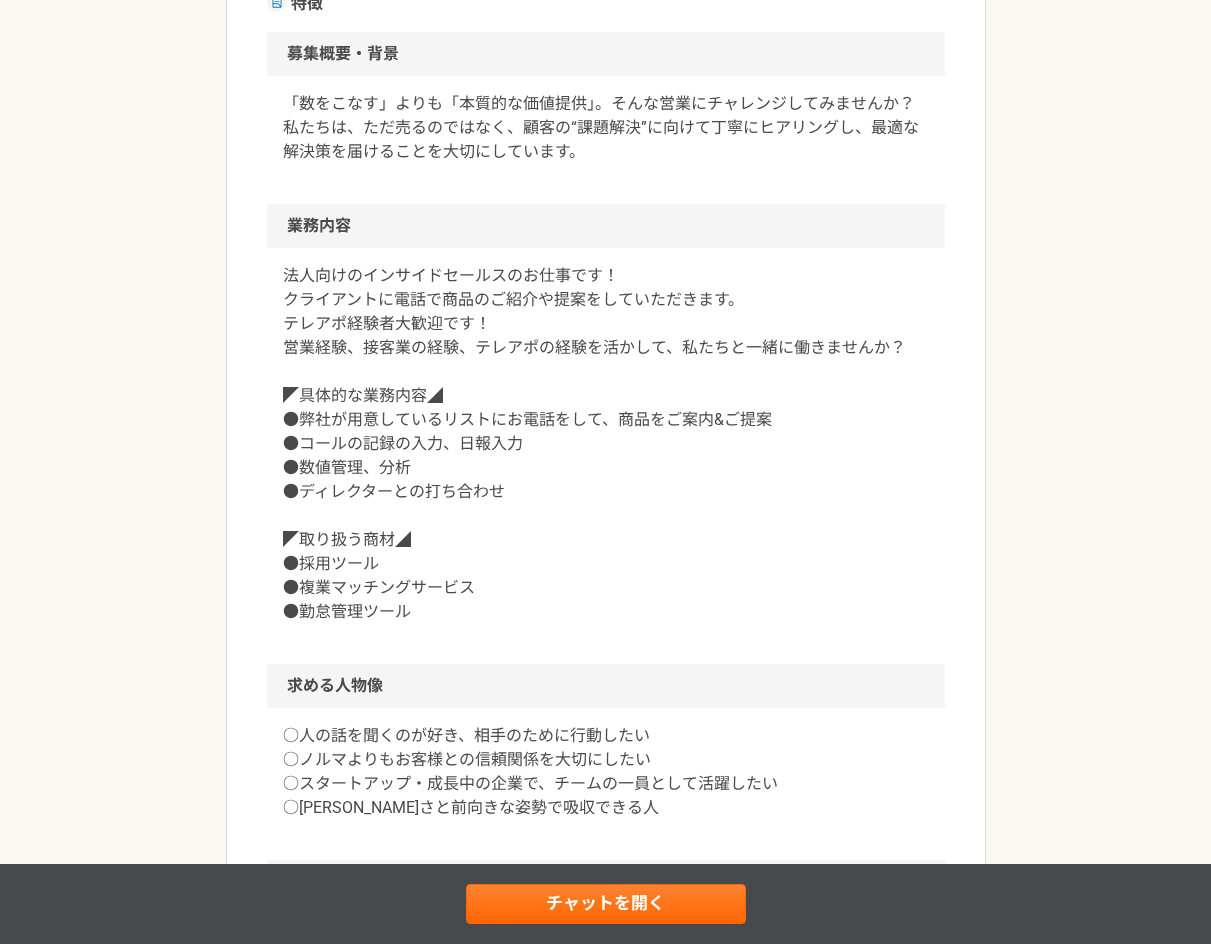 scroll, scrollTop: 700, scrollLeft: 0, axis: vertical 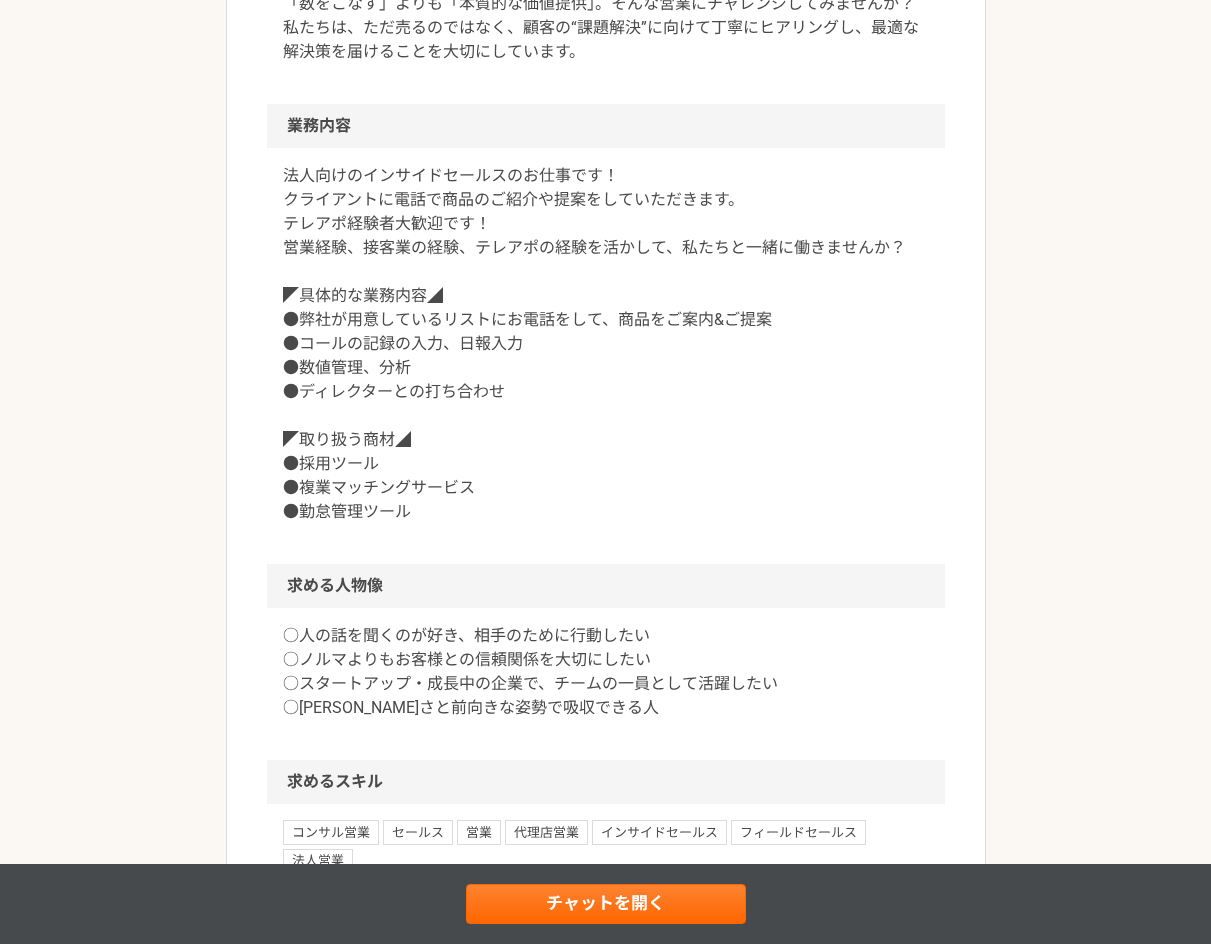 click on "営業 【フルリモートOK】BtoB営業経験を活かし、戦略的ISとして活躍! 業務委託 株式会社ブレーンバディ 募集職種 営業 希望単価 月給 2,000〜2,500円 稼働時間 週3〜5人日 (24〜40時間) 勤務場所 リモート（在宅） 就業形態 業務委託 特徴 募集概要・背景 「数をこなす」よりも「本質的な価値提供」。そんな営業にチャレンジしてみませんか？
私たちは、ただ売るのではなく、顧客の“課題解決”に向けて丁寧にヒアリングし、最適な解決策を届けることを大切にしています。 業務内容 求める人物像 ○人の話を聞くのが好き、相手のために行動したい
○ノルマよりもお客様との信頼関係を大切にしたい
○スタートアップ・成長中の企業で、チームの一員として活躍したい
○[PERSON_NAME]さと前向きな姿勢で吸収できる人 求めるスキル コンサル営業 セールス 営業" at bounding box center [605, 413] 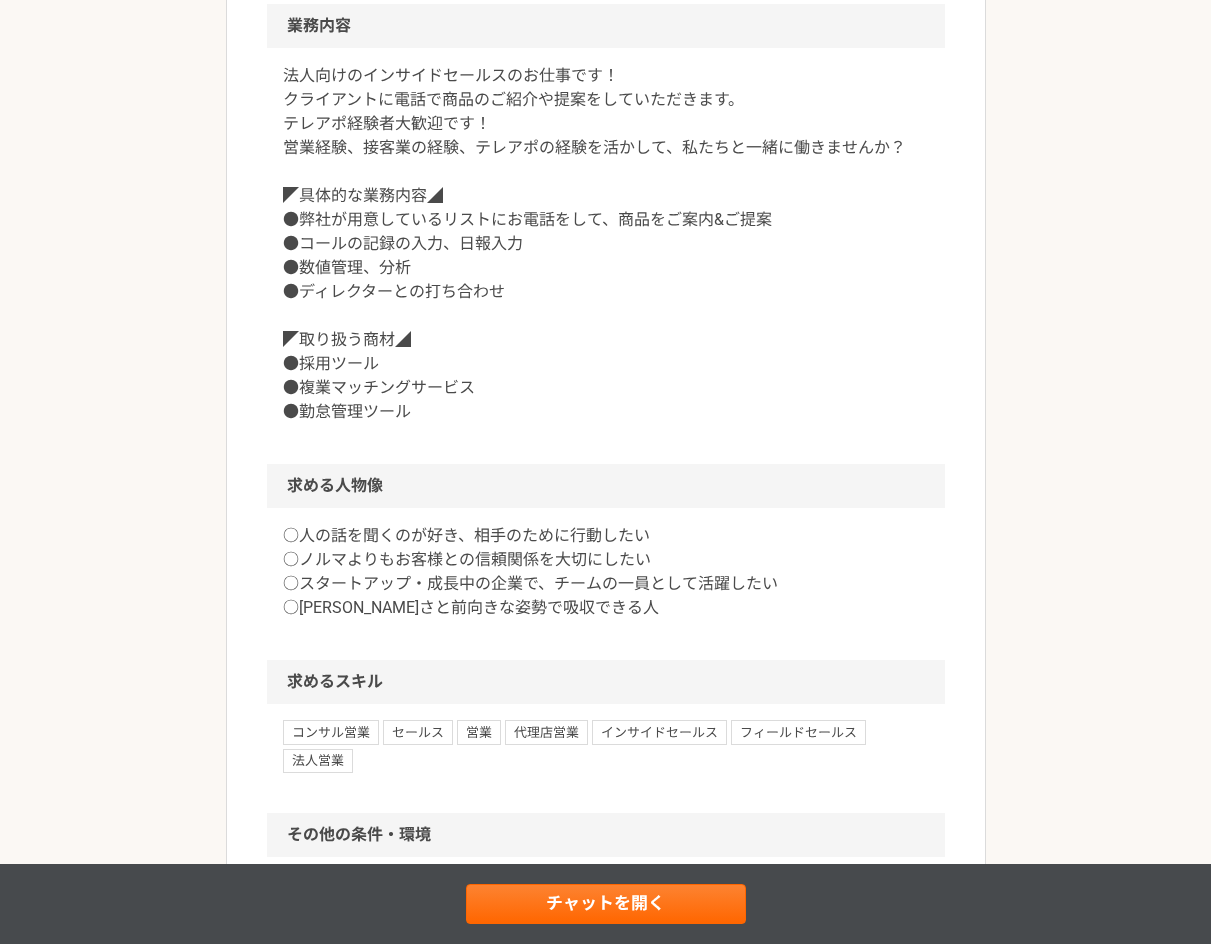 scroll, scrollTop: 700, scrollLeft: 0, axis: vertical 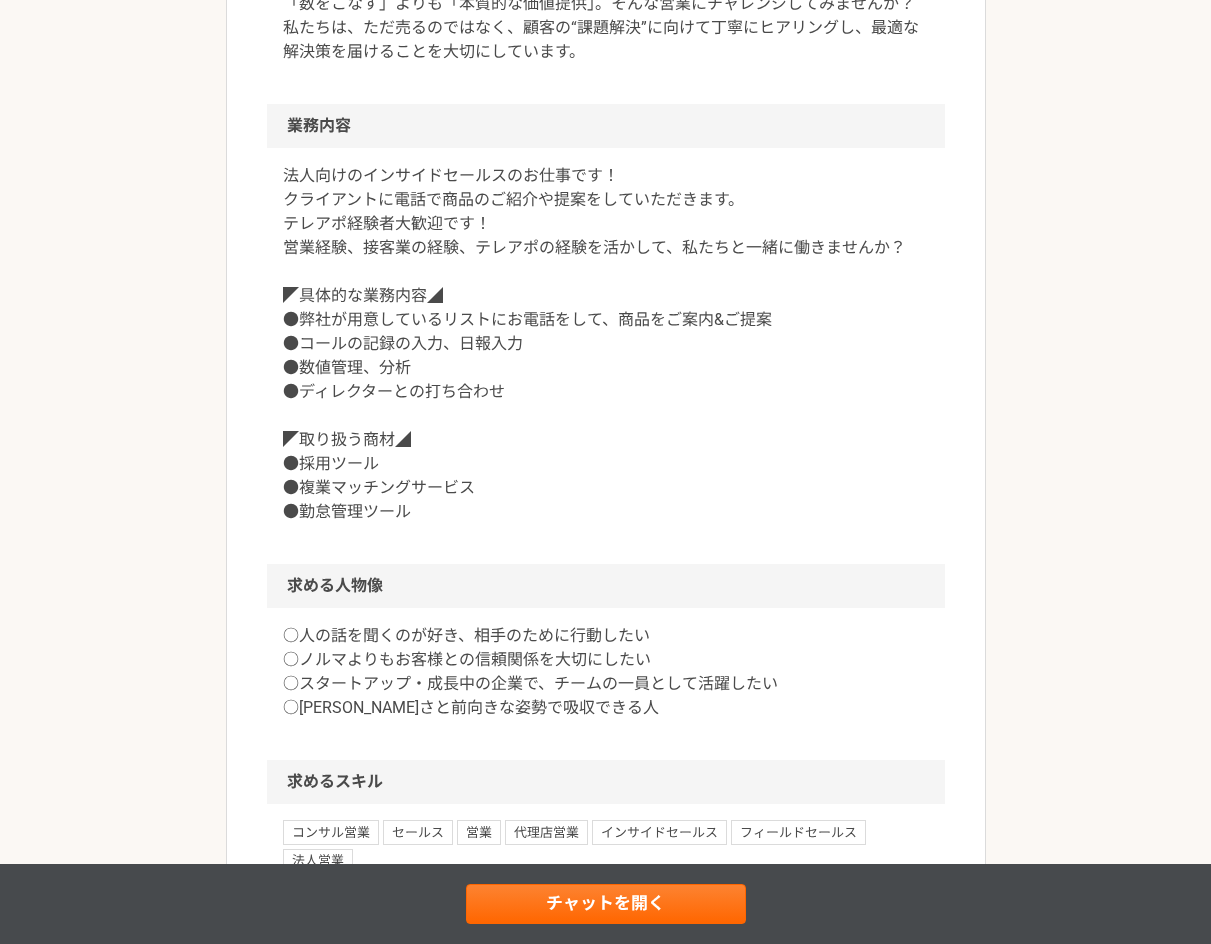 click on "営業 【フルリモートOK】BtoB営業経験を活かし、戦略的ISとして活躍! 業務委託 株式会社ブレーンバディ 募集職種 営業 希望単価 月給 2,000〜2,500円 稼働時間 週3〜5人日 (24〜40時間) 勤務場所 リモート（在宅） 就業形態 業務委託 特徴 募集概要・背景 「数をこなす」よりも「本質的な価値提供」。そんな営業にチャレンジしてみませんか？
私たちは、ただ売るのではなく、顧客の“課題解決”に向けて丁寧にヒアリングし、最適な解決策を届けることを大切にしています。 業務内容 求める人物像 ○人の話を聞くのが好き、相手のために行動したい
○ノルマよりもお客様との信頼関係を大切にしたい
○スタートアップ・成長中の企業で、チームの一員として活躍したい
○[PERSON_NAME]さと前向きな姿勢で吸収できる人 求めるスキル コンサル営業 セールス 営業" at bounding box center (605, 413) 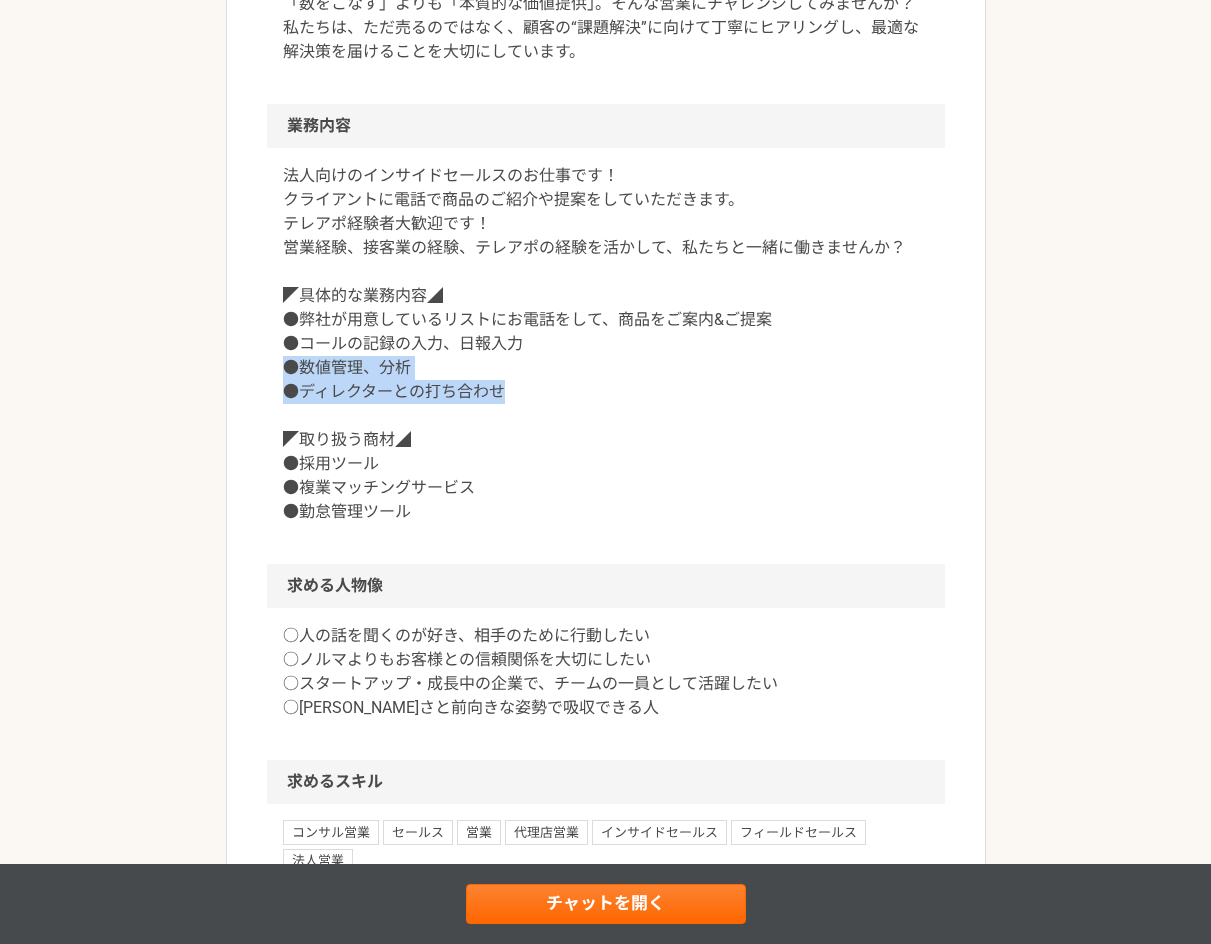 drag, startPoint x: 284, startPoint y: 365, endPoint x: 280, endPoint y: 417, distance: 52.153618 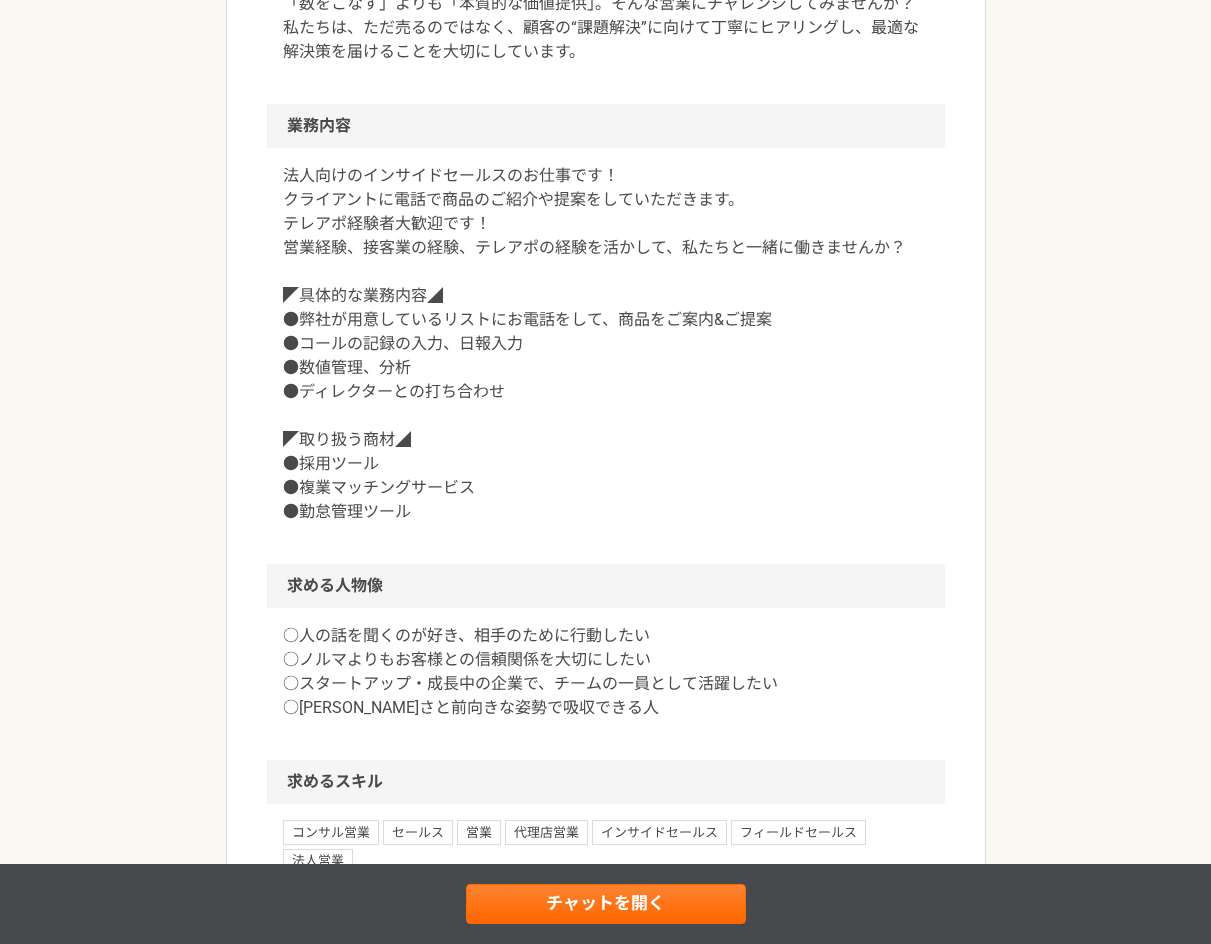 click on "営業 【フルリモートOK】BtoB営業経験を活かし、戦略的ISとして活躍! 業務委託 株式会社ブレーンバディ 募集職種 営業 希望単価 月給 2,000〜2,500円 稼働時間 週3〜5人日 (24〜40時間) 勤務場所 リモート（在宅） 就業形態 業務委託 特徴 募集概要・背景 「数をこなす」よりも「本質的な価値提供」。そんな営業にチャレンジしてみませんか？
私たちは、ただ売るのではなく、顧客の“課題解決”に向けて丁寧にヒアリングし、最適な解決策を届けることを大切にしています。 業務内容 求める人物像 ○人の話を聞くのが好き、相手のために行動したい
○ノルマよりもお客様との信頼関係を大切にしたい
○スタートアップ・成長中の企業で、チームの一員として活躍したい
○[PERSON_NAME]さと前向きな姿勢で吸収できる人 求めるスキル コンサル営業 セールス 営業" at bounding box center (605, 413) 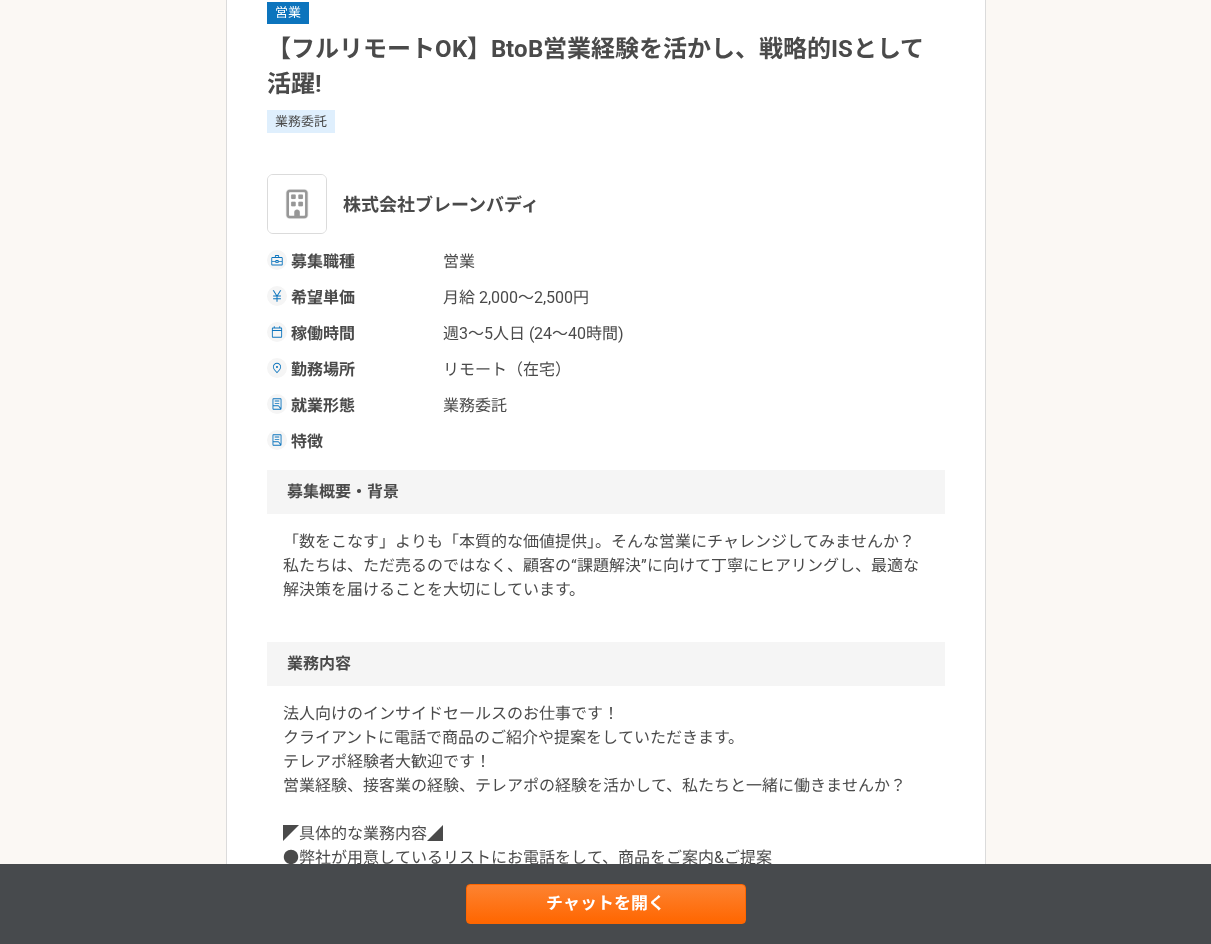 scroll, scrollTop: 0, scrollLeft: 0, axis: both 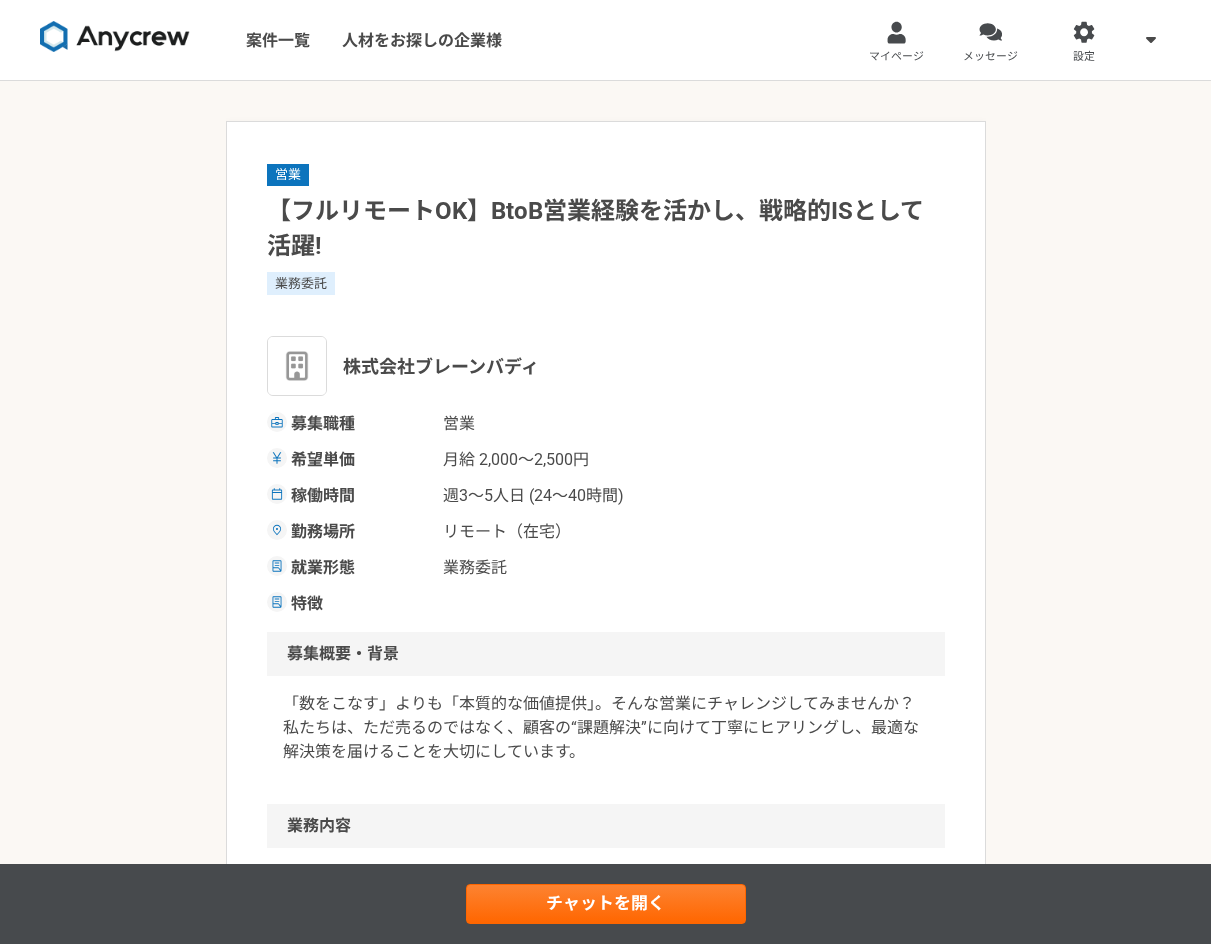 click on "営業 【フルリモートOK】BtoB営業経験を活かし、戦略的ISとして活躍! 業務委託 株式会社ブレーンバディ 募集職種 営業 希望単価 月給 2,000〜2,500円 稼働時間 週3〜5人日 (24〜40時間) 勤務場所 リモート（在宅） 就業形態 業務委託 特徴 募集概要・背景 「数をこなす」よりも「本質的な価値提供」。そんな営業にチャレンジしてみませんか？
私たちは、ただ売るのではなく、顧客の“課題解決”に向けて丁寧にヒアリングし、最適な解決策を届けることを大切にしています。 業務内容 求める人物像 ○人の話を聞くのが好き、相手のために行動したい
○ノルマよりもお客様との信頼関係を大切にしたい
○スタートアップ・成長中の企業で、チームの一員として活躍したい
○[PERSON_NAME]さと前向きな姿勢で吸収できる人 求めるスキル コンサル営業 セールス 営業" at bounding box center [605, 1113] 